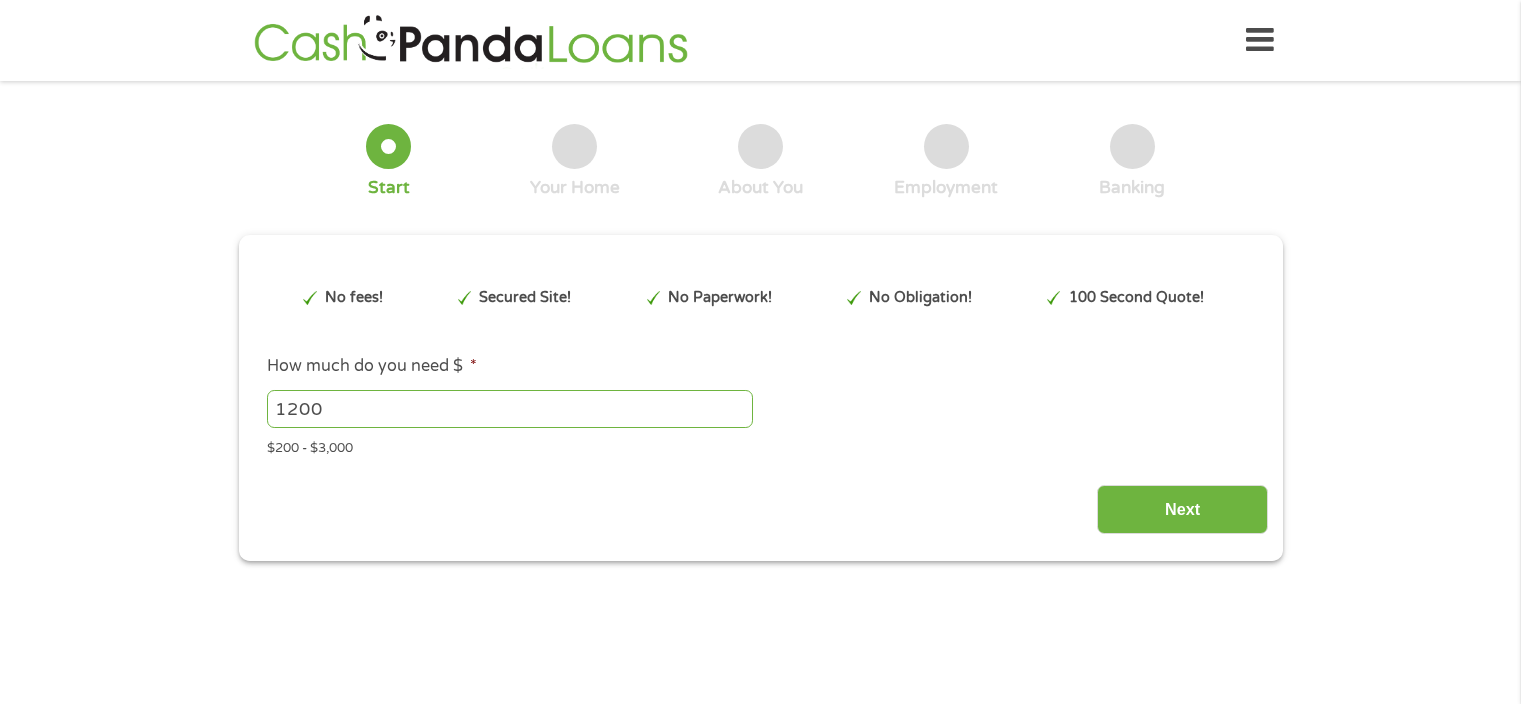 scroll, scrollTop: 0, scrollLeft: 0, axis: both 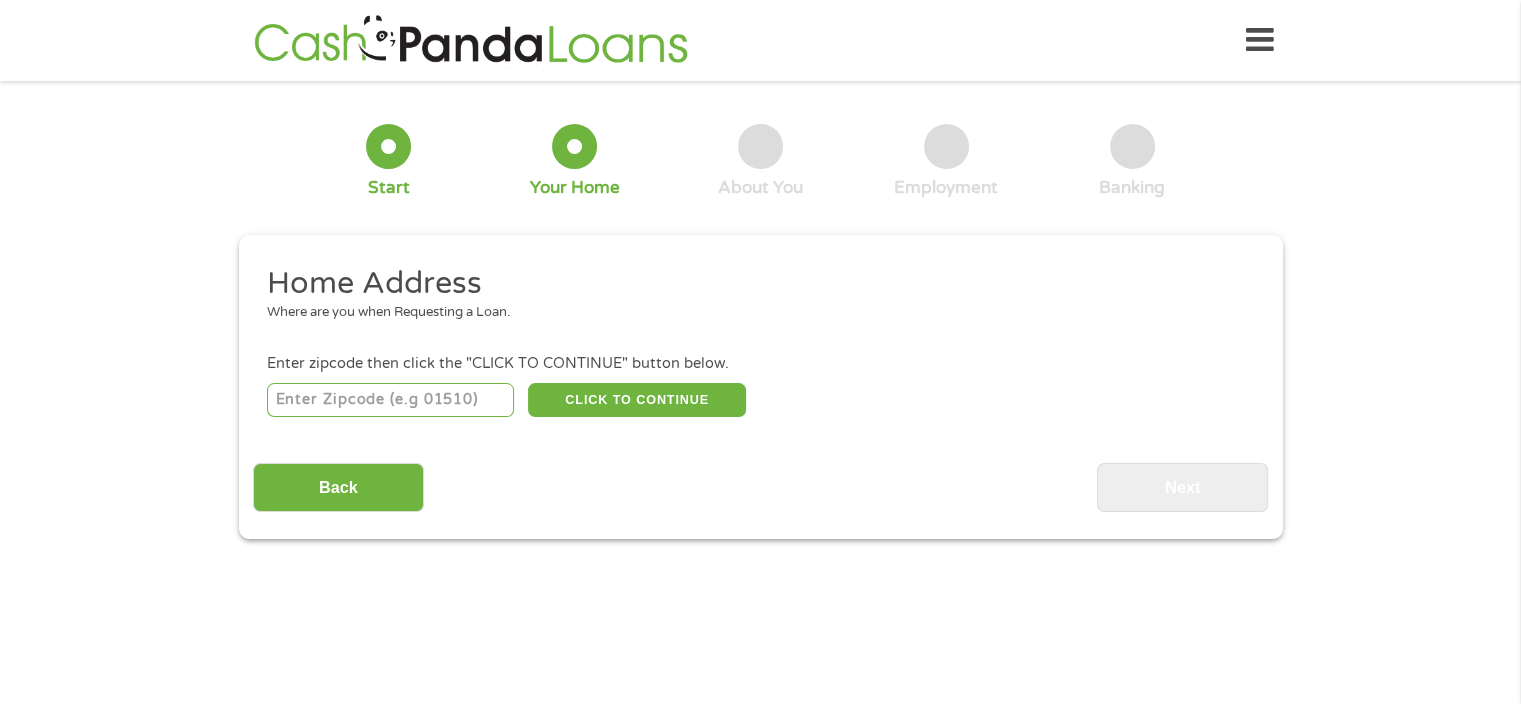 click at bounding box center (390, 400) 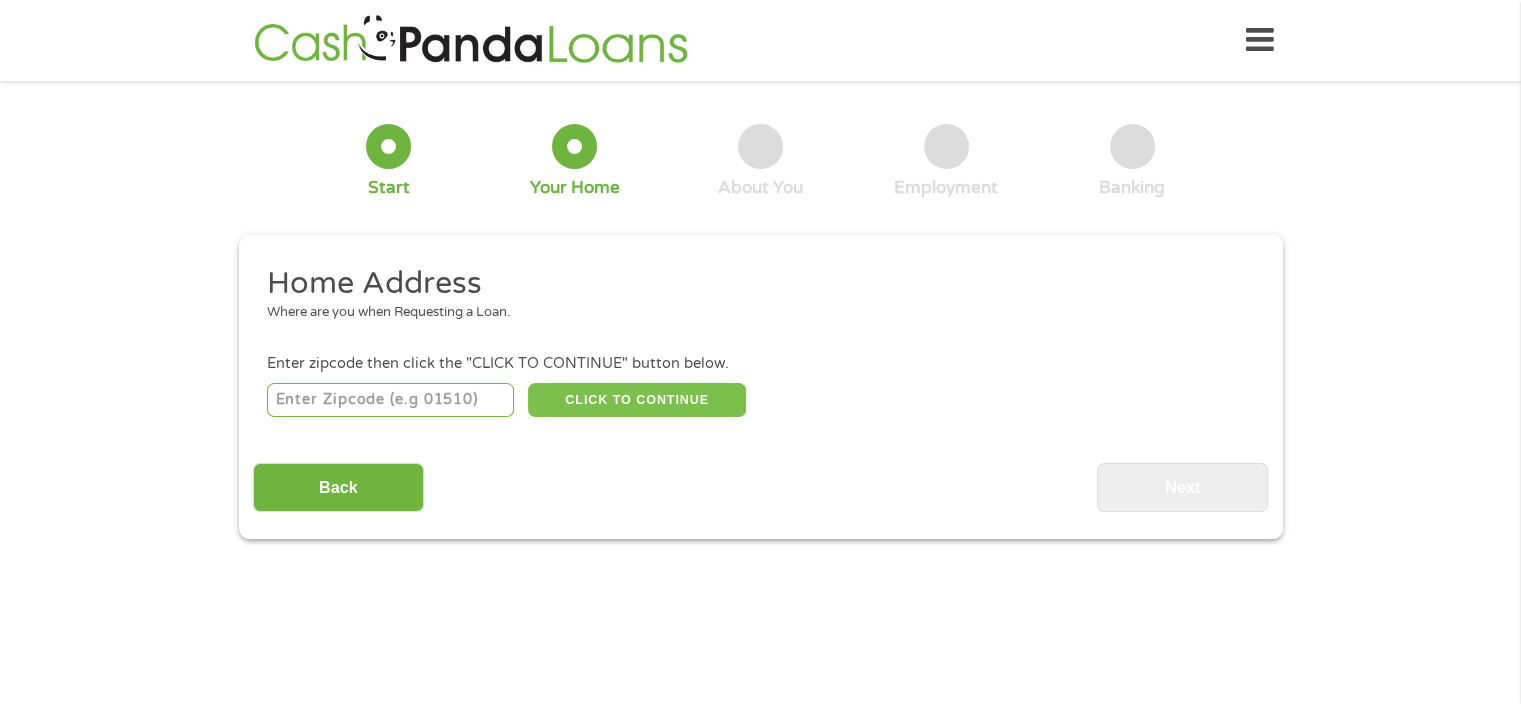 type on "[POSTAL_CODE]" 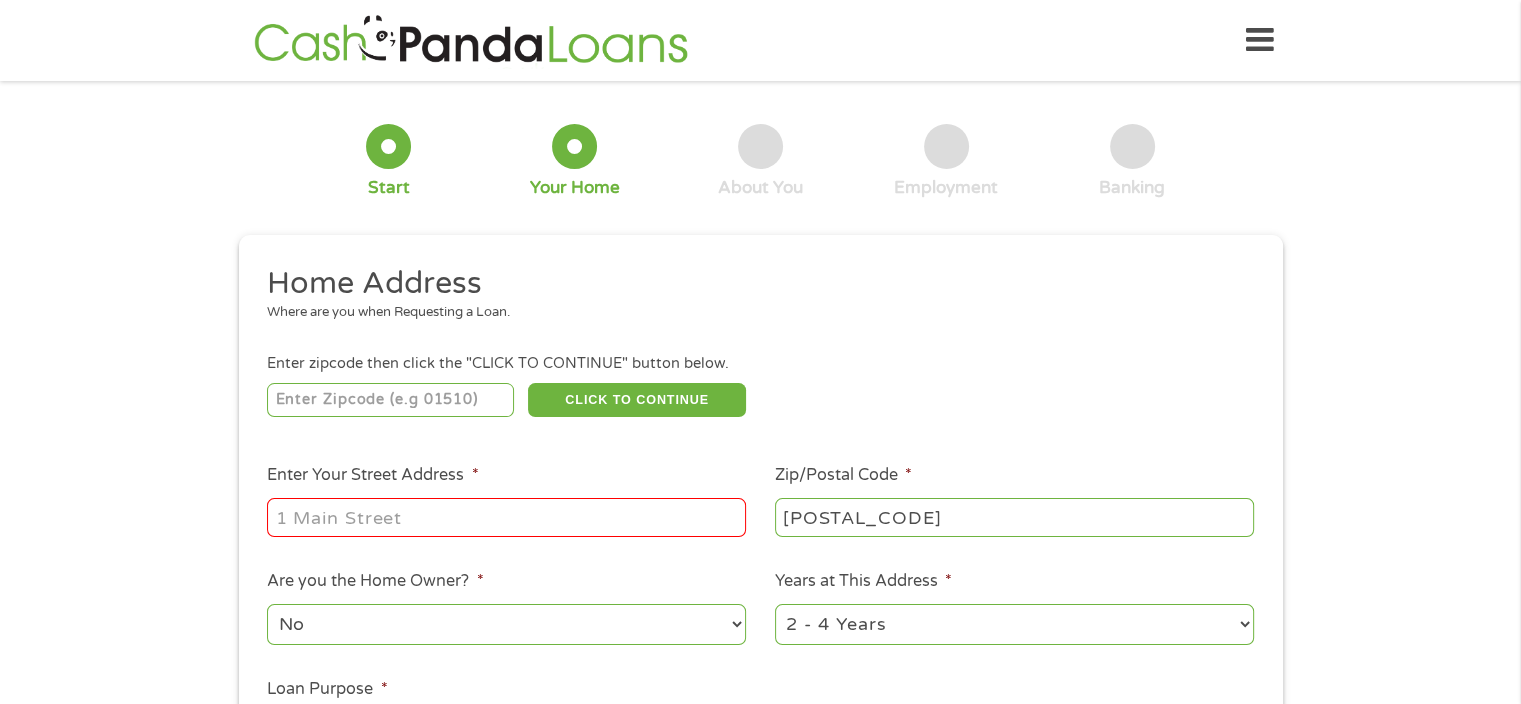 click on "Home Address Where are you when Requesting a Loan.
Enter zipcode then click the "CLICK TO CONTINUE" button below.
[POSTAL_CODE]
CLICK TO CONTINUE
Please recheck your Zipcode, it seems to be Incorrect Enter Your Street Address * Zip/Postal Code * [POSTAL_CODE] This field is hidden when viewing the form City * [CITY] This field is hidden when viewing the form State * Alabama Alaska Arizona Arkansas California Colorado Connecticut Delaware Florida Georgia Hawaii Idaho Illinois Indiana Iowa Kansas Kentucky Louisiana Maine Maryland Massachusetts Michigan Minnesota Mississippi Missouri Montana Nebraska Nevada New Hampshire New Jersey New Mexico North Carolina North Dakota Ohio Oklahoma Oregon Pennsylvania Rhode Island South Carolina South Dakota Tennessee Texas Utah Vermont Virginia Washington West Virginia Wisconsin Wyoming Are you the Home Owner? * No Yes Years at This Address * 1 Year or less 1 - 2 Years 2 - 4 Years Over 4 Years Loan Purpose * --- Choose one --- Pay Bills Debt Consolidation Home Improvement" at bounding box center [760, 531] 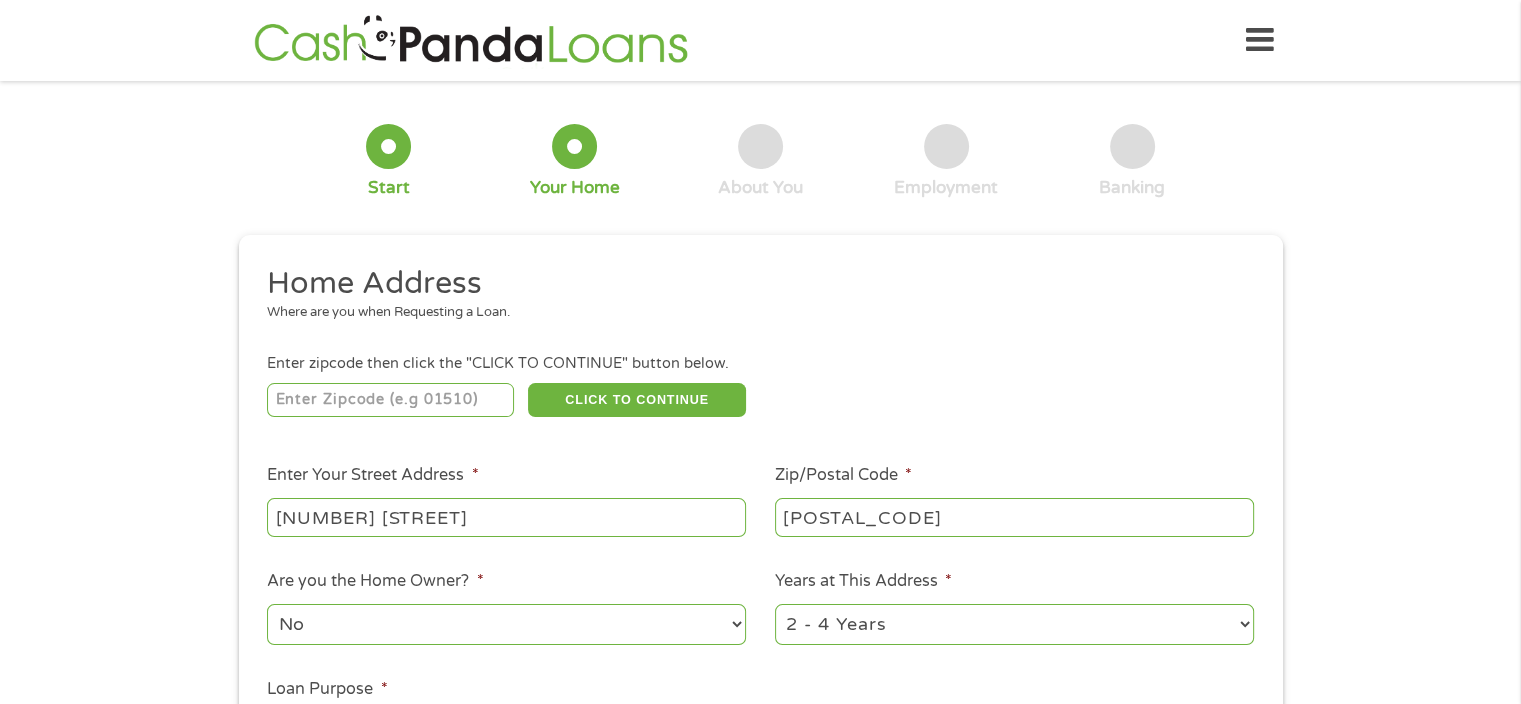type on "[NUMBER] [STREET]" 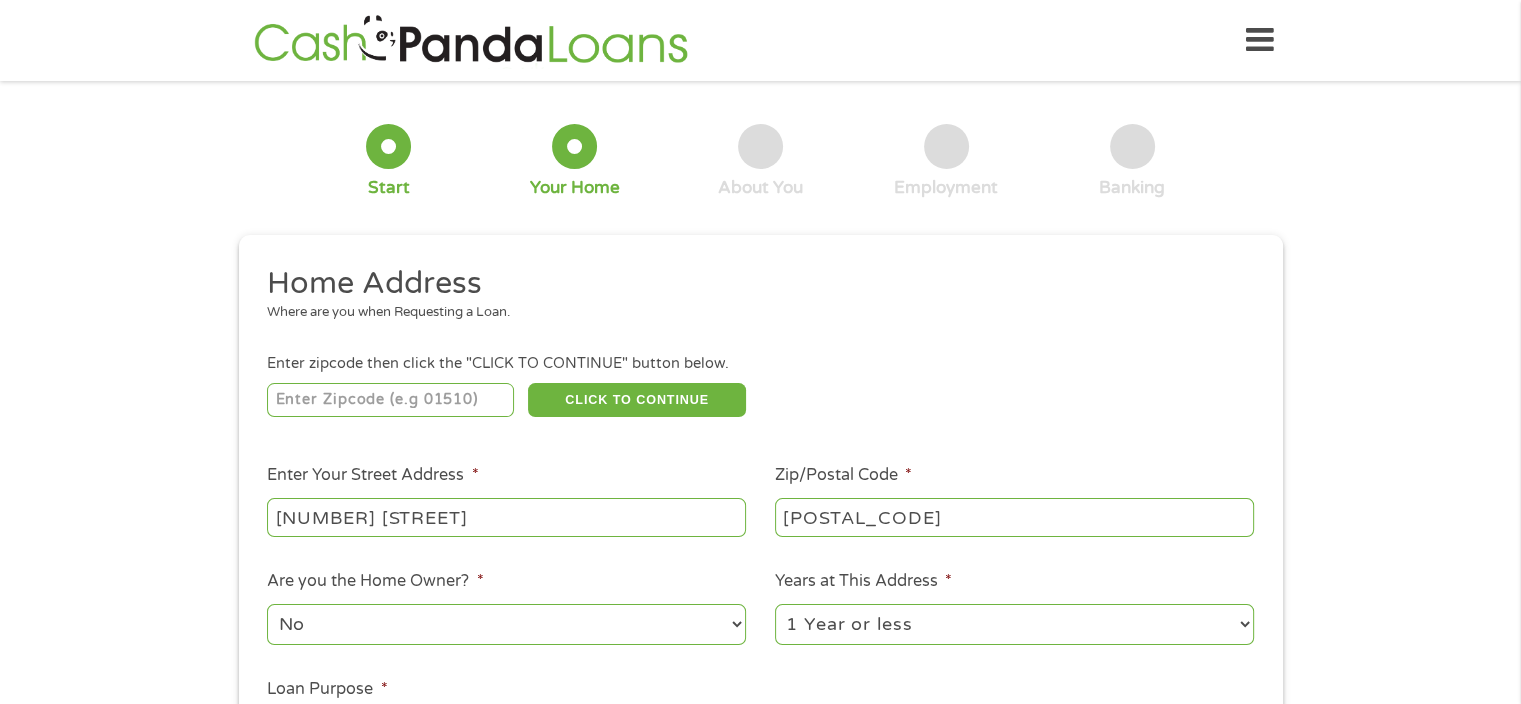 click on "1 Year or less 1 - 2 Years 2 - 4 Years Over 4 Years" at bounding box center (1014, 624) 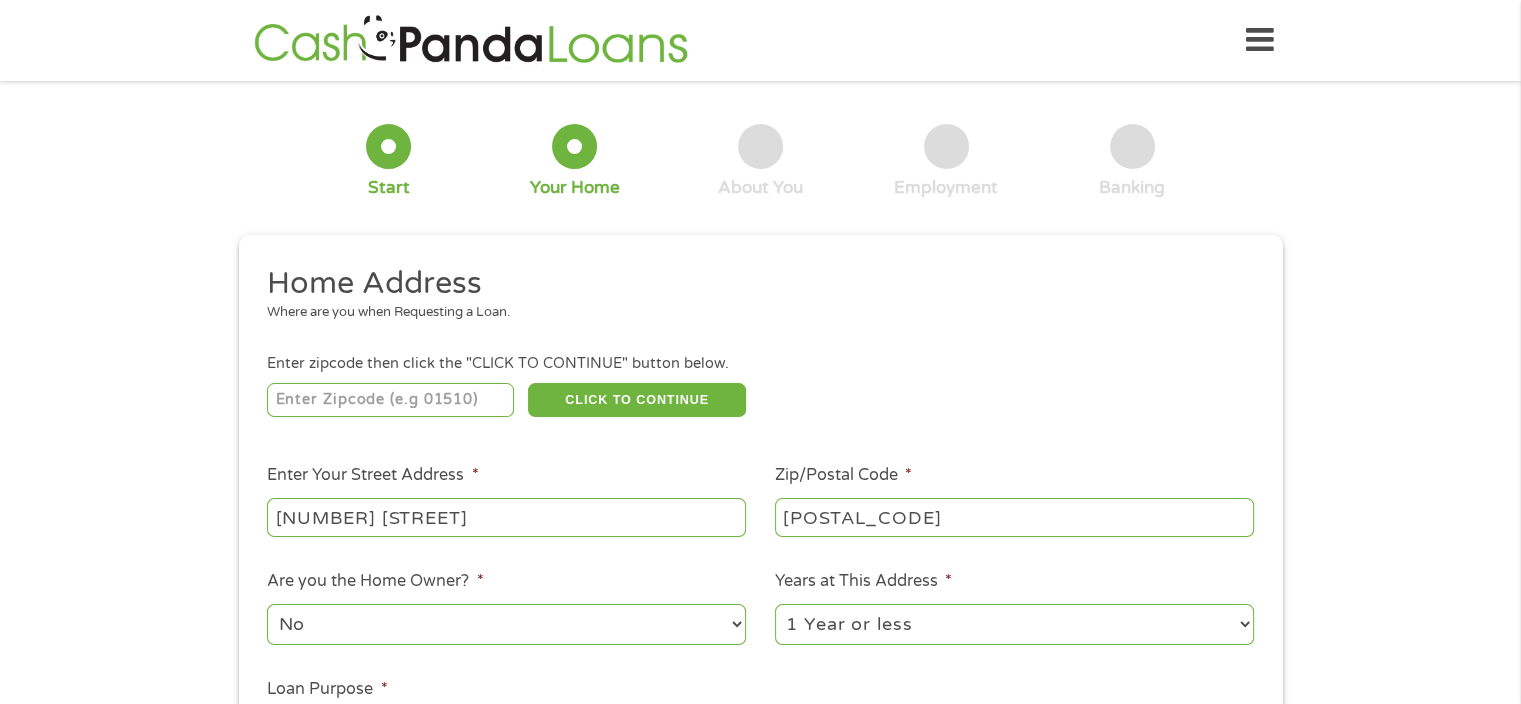 select on "24months" 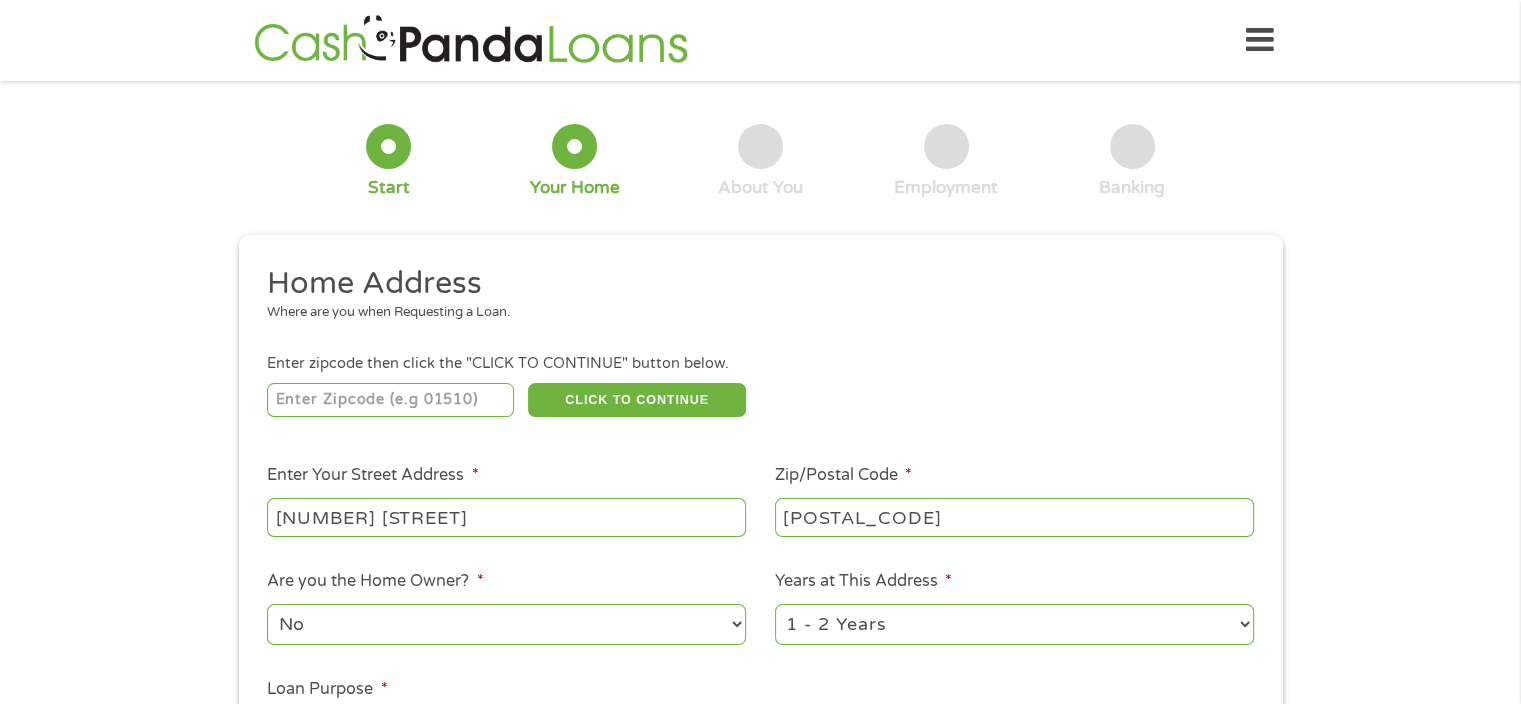click on "1 Year or less 1 - 2 Years 2 - 4 Years Over 4 Years" at bounding box center [1014, 624] 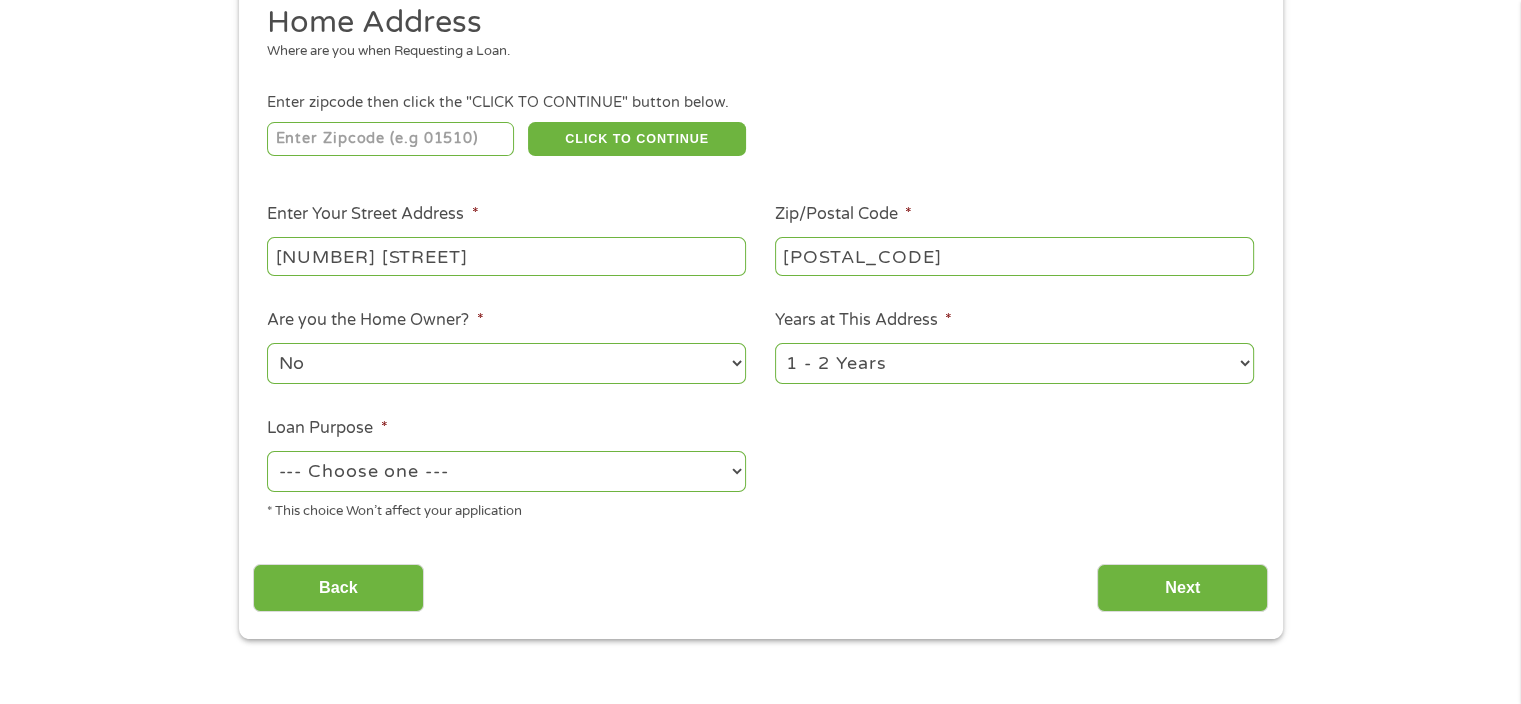scroll, scrollTop: 267, scrollLeft: 0, axis: vertical 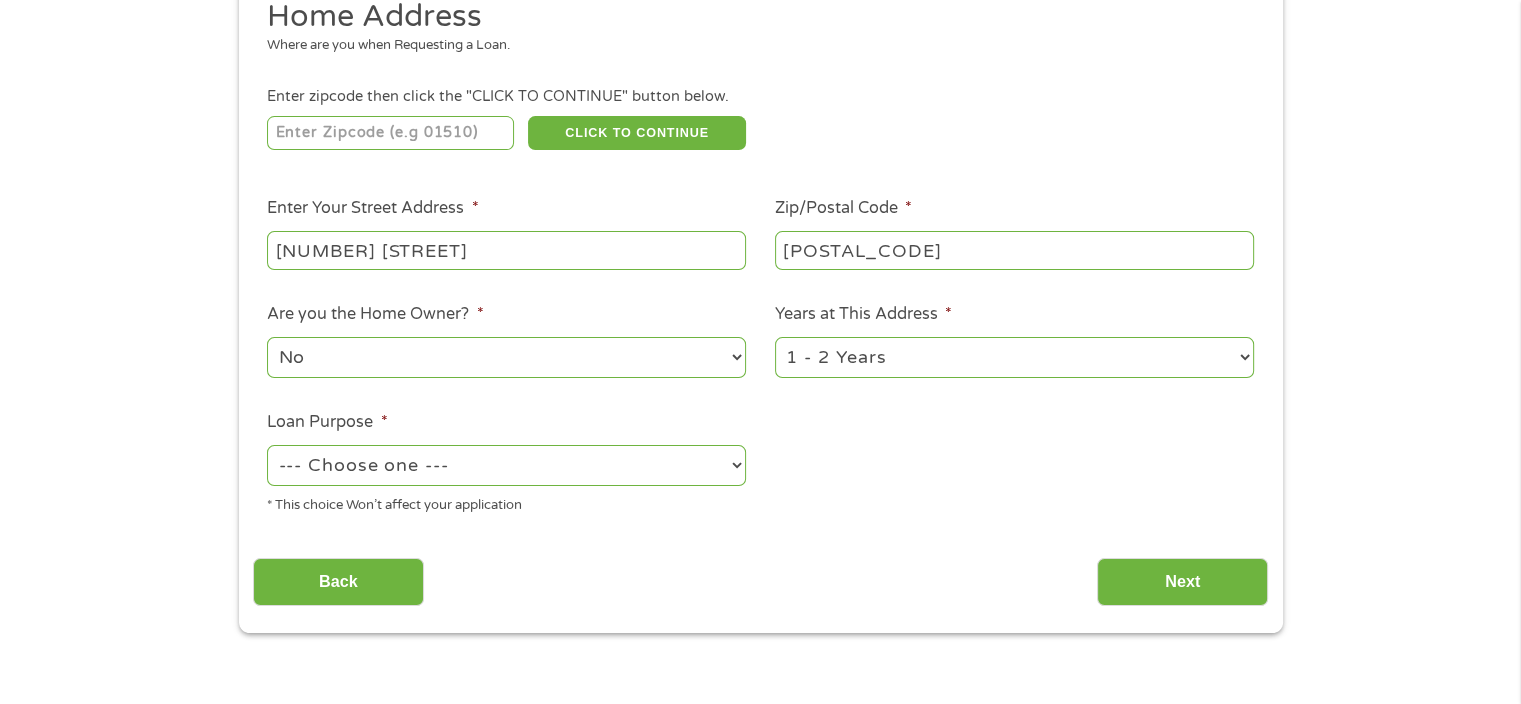 click on "--- Choose one --- Pay Bills Debt Consolidation Home Improvement Major Purchase Car Loan Short Term Cash Medical Expenses Other" at bounding box center (506, 465) 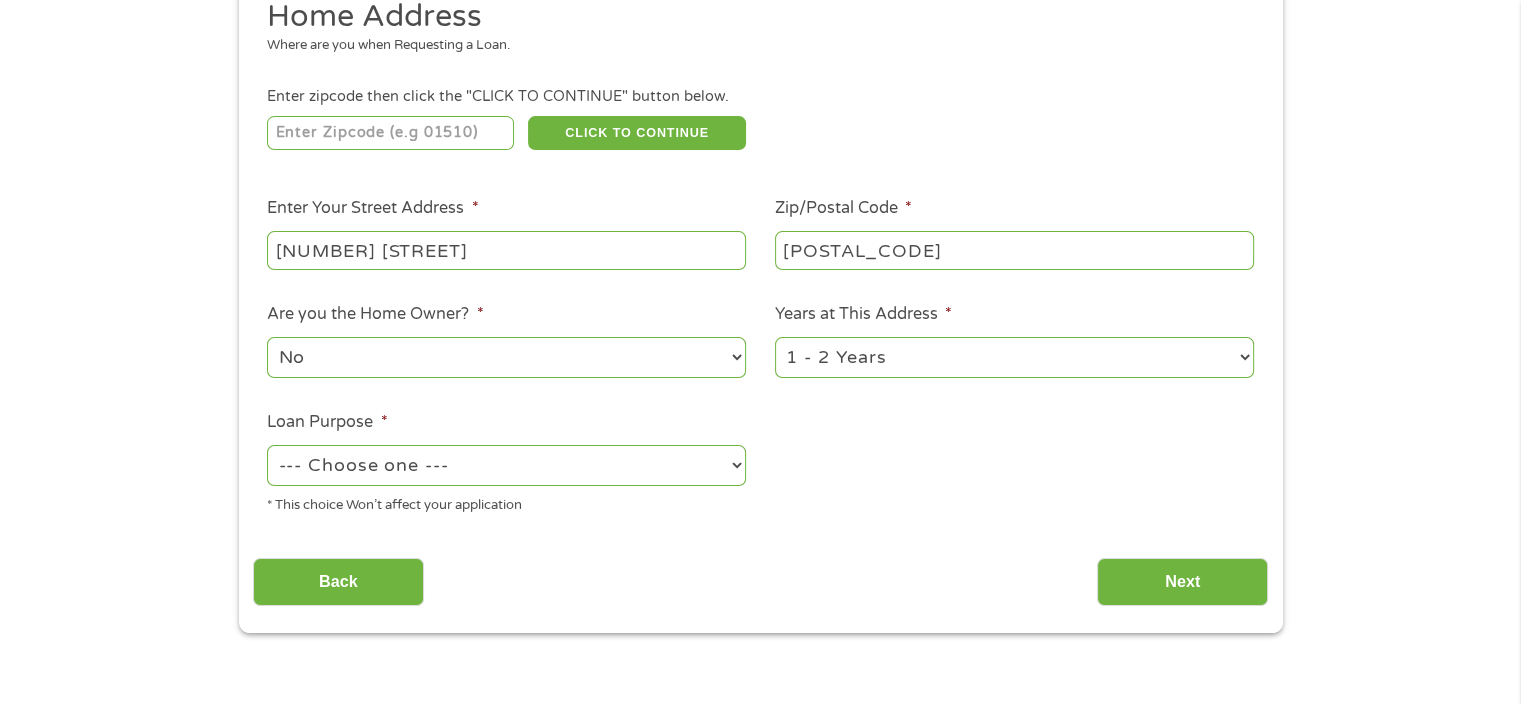 select on "shorttermcash" 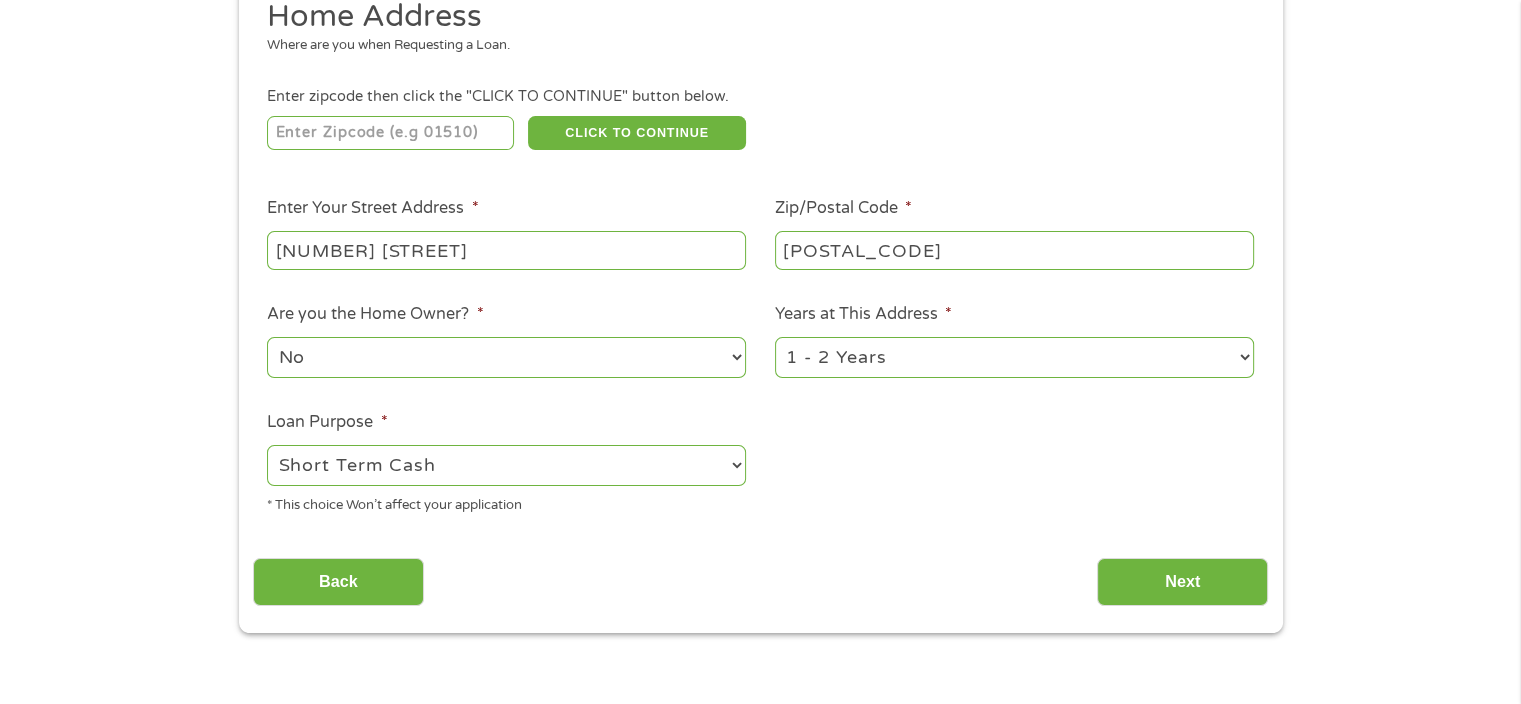 click on "--- Choose one --- Pay Bills Debt Consolidation Home Improvement Major Purchase Car Loan Short Term Cash Medical Expenses Other" at bounding box center [506, 465] 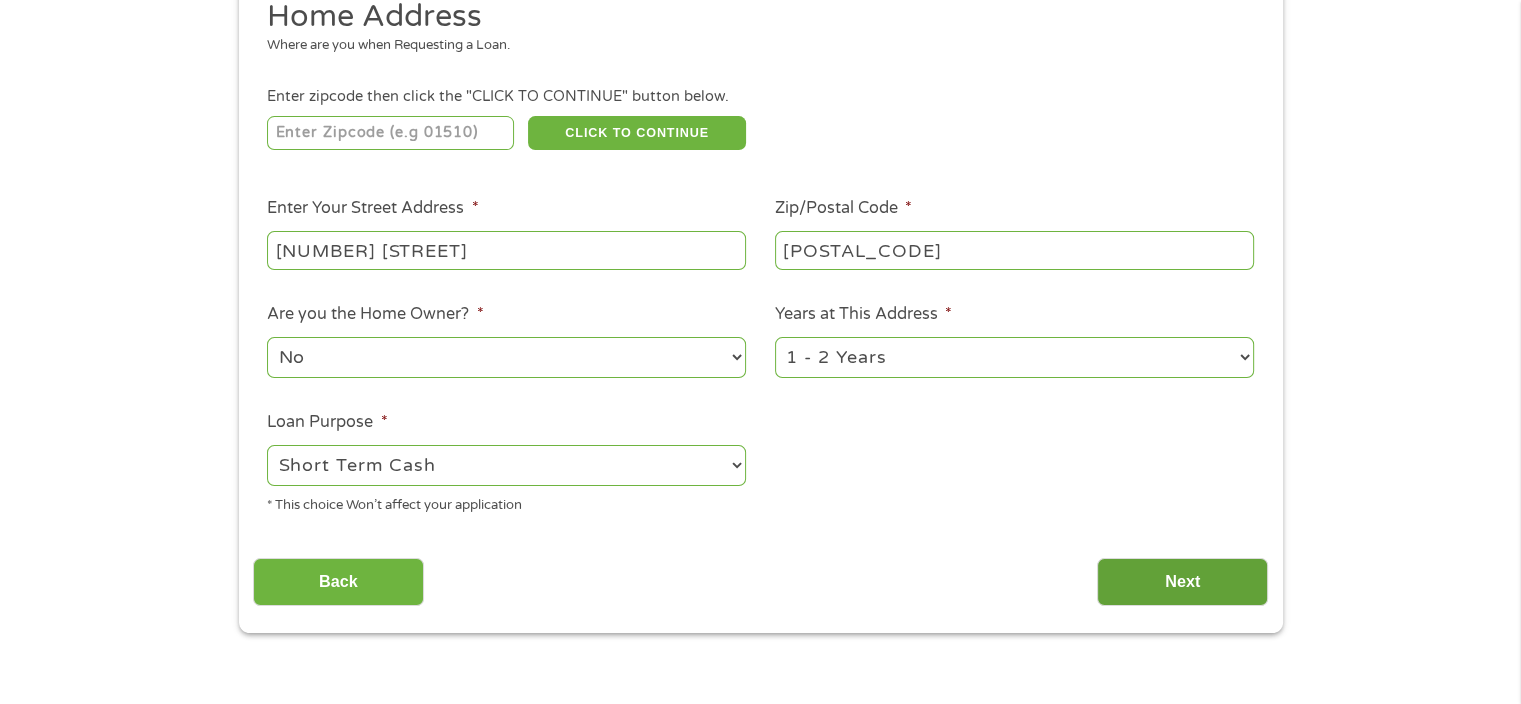 click on "Next" at bounding box center [1182, 582] 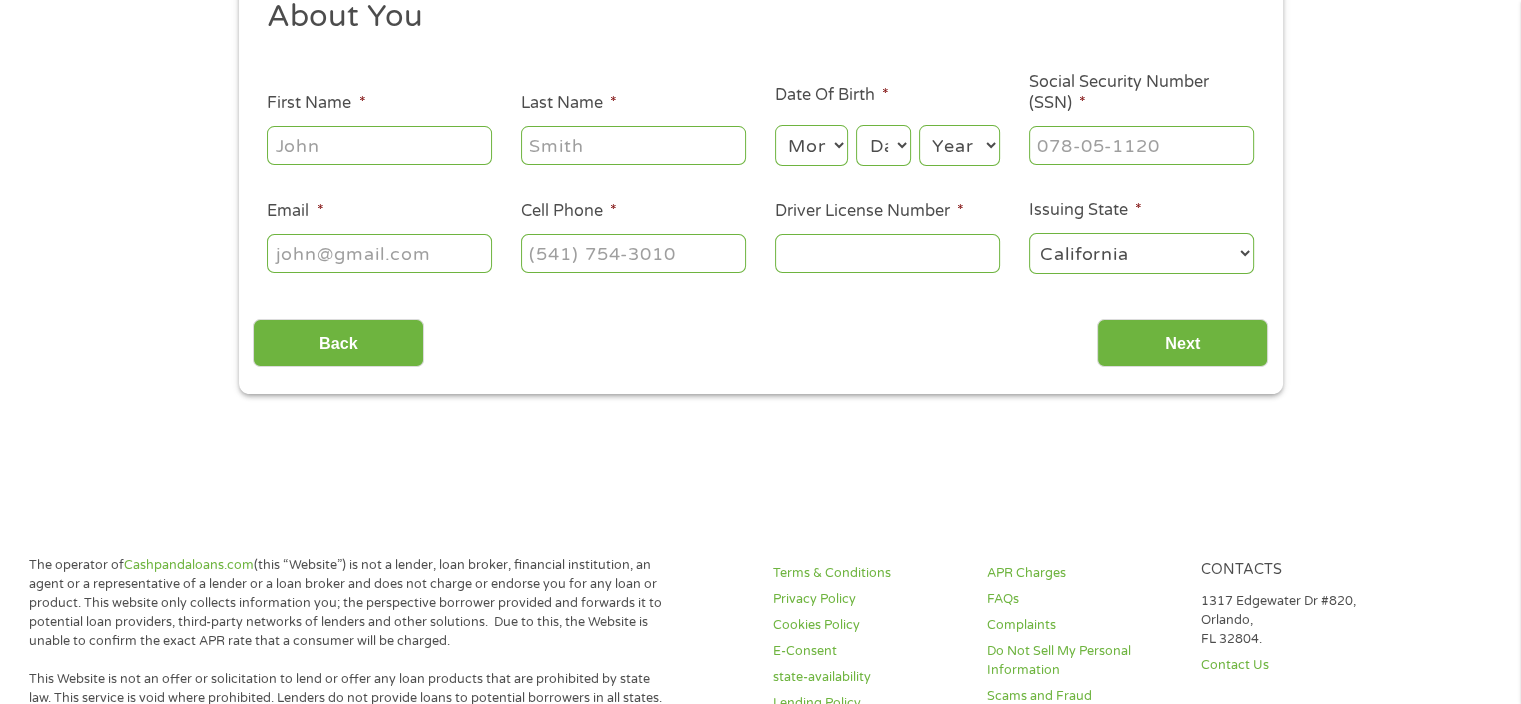scroll, scrollTop: 161, scrollLeft: 0, axis: vertical 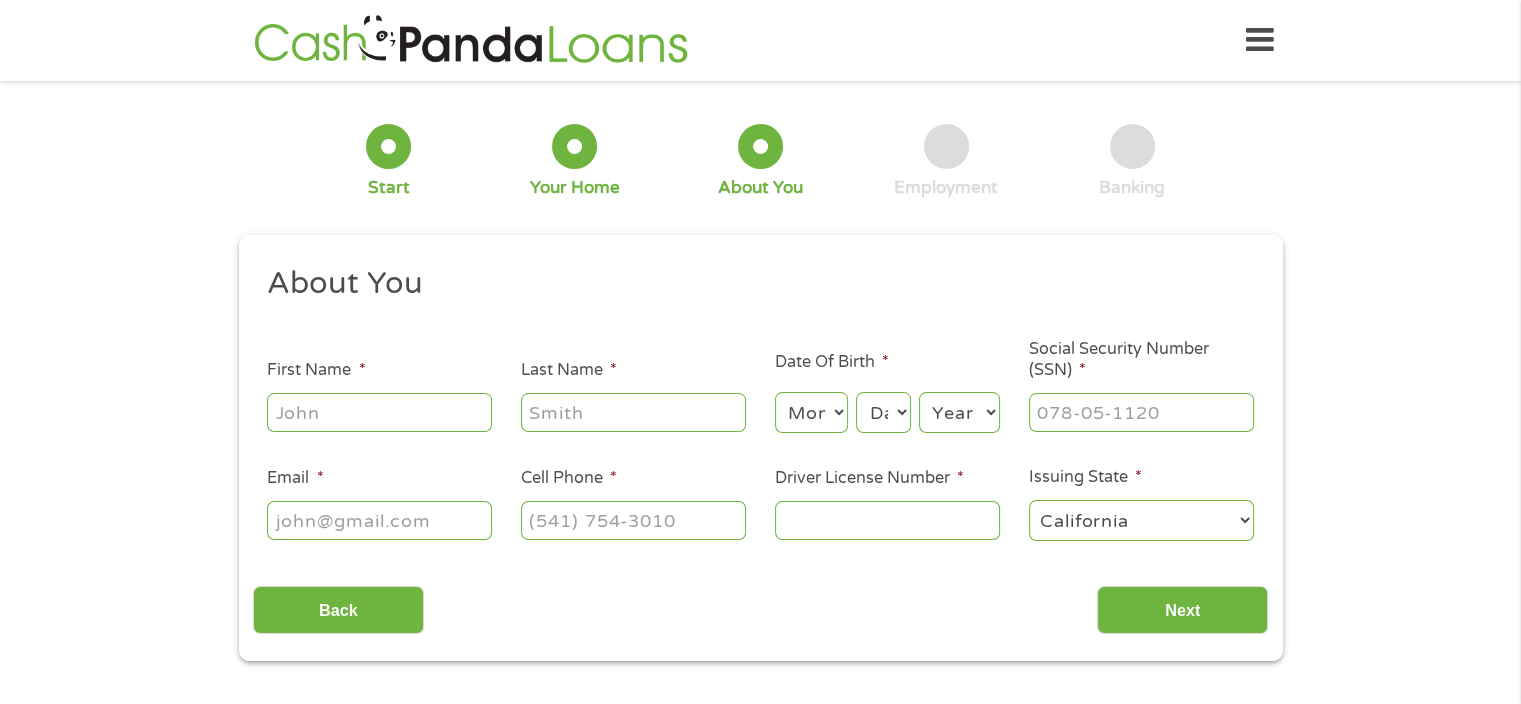 click on "First Name *" at bounding box center [379, 412] 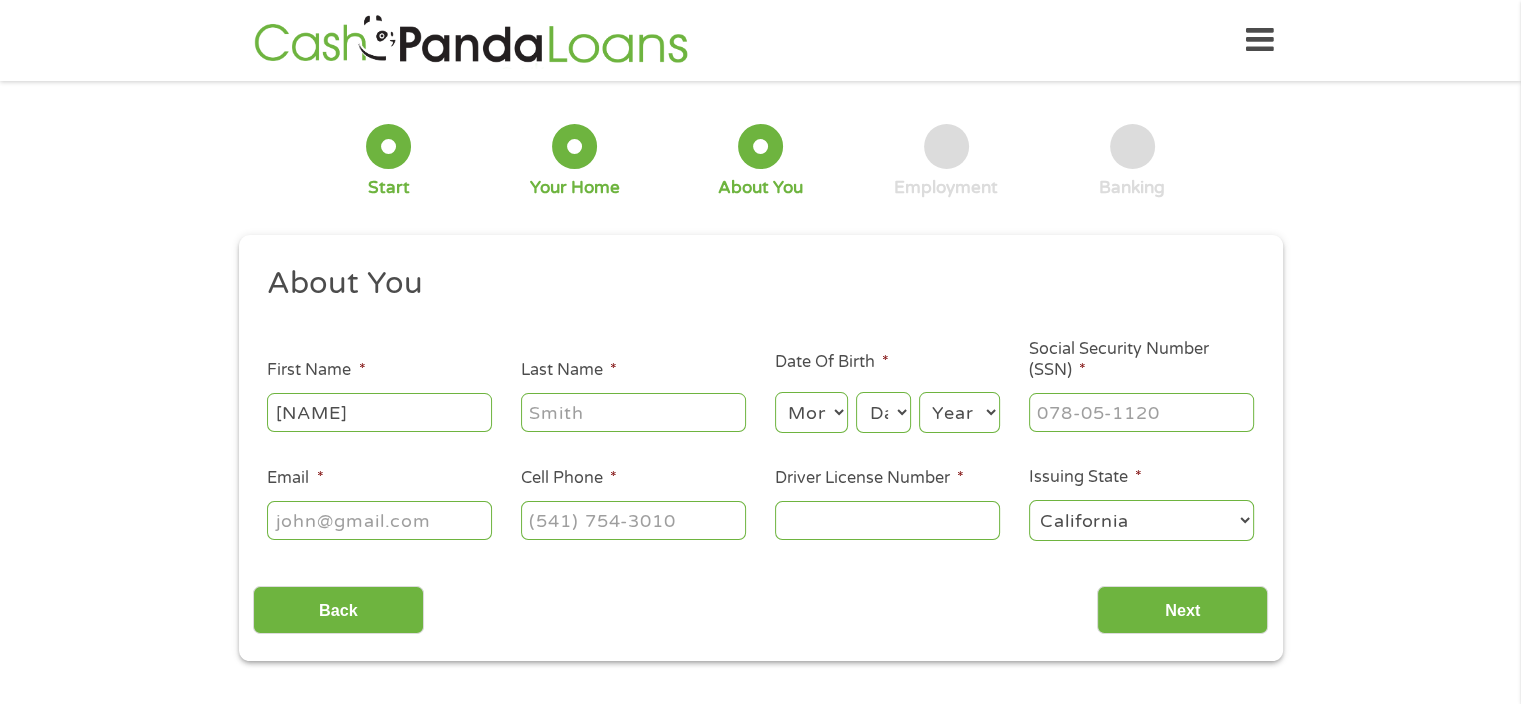 type on "[NAME]" 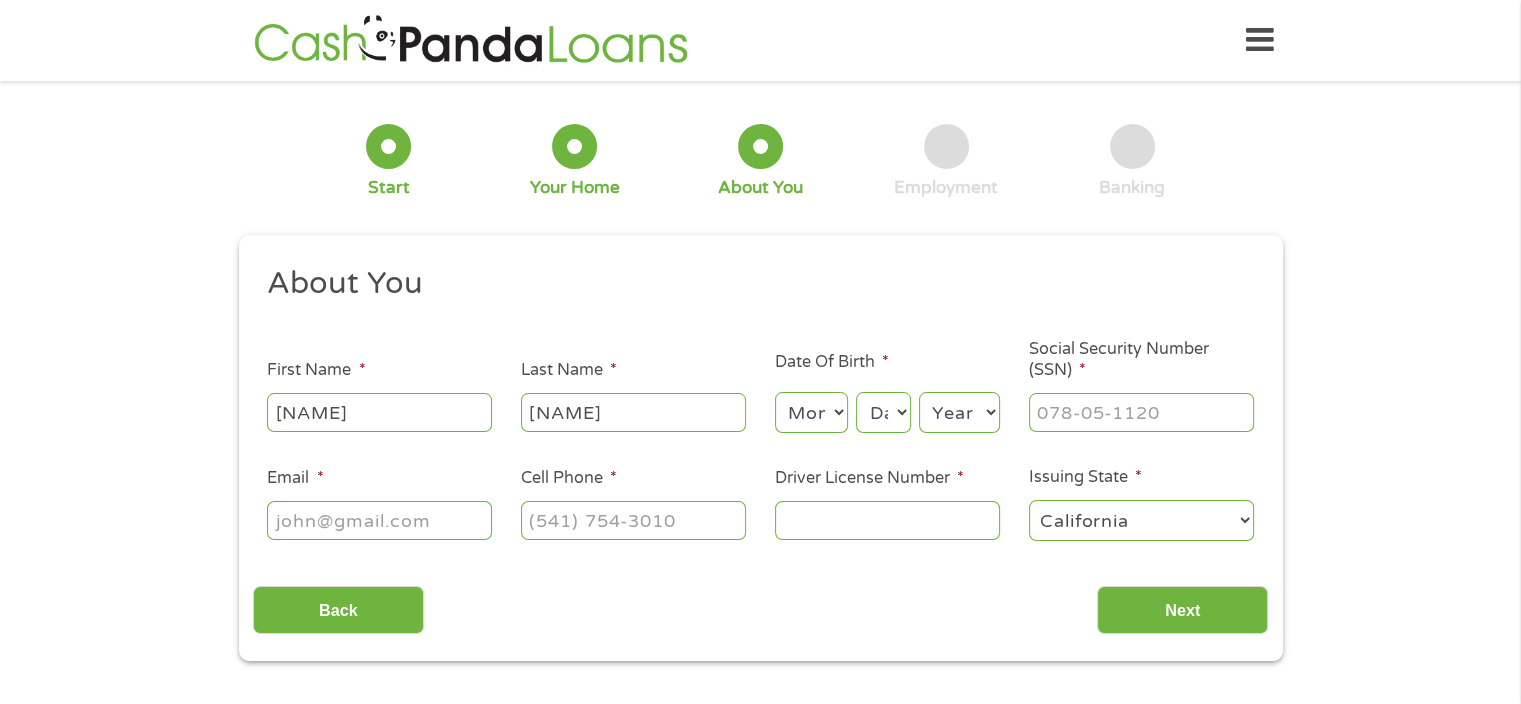 type on "[NAME]" 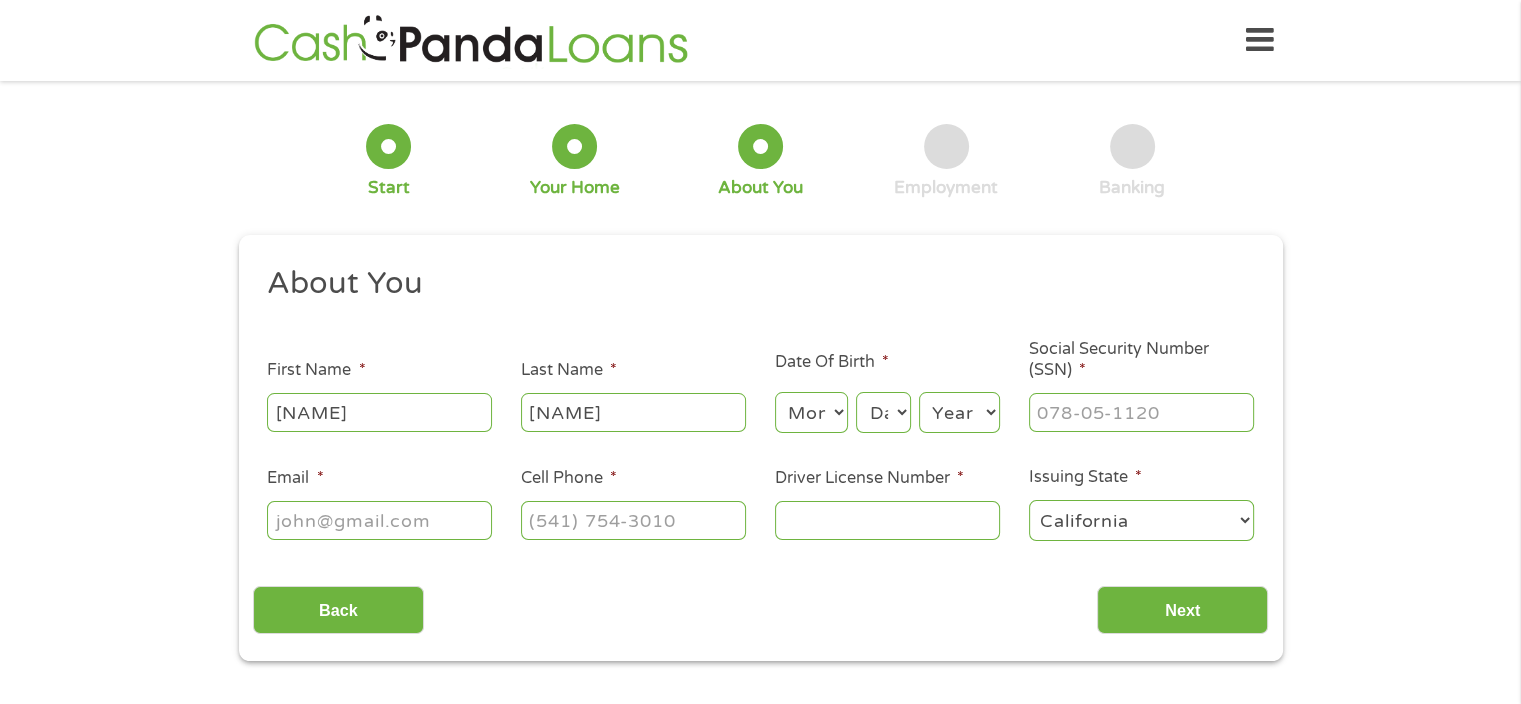 click on "Month 1 2 3 4 5 6 7 8 9 10 11 12" at bounding box center (811, 412) 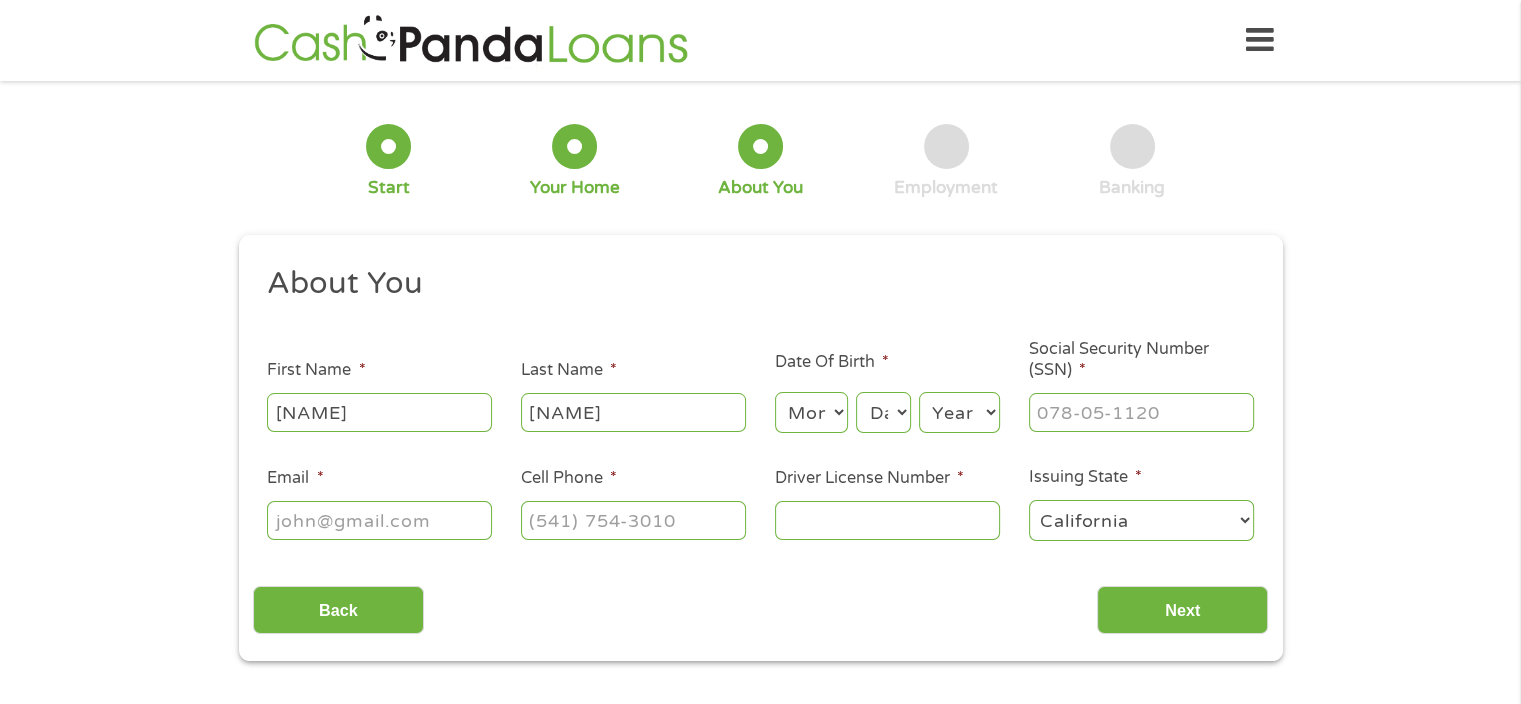 select on "9" 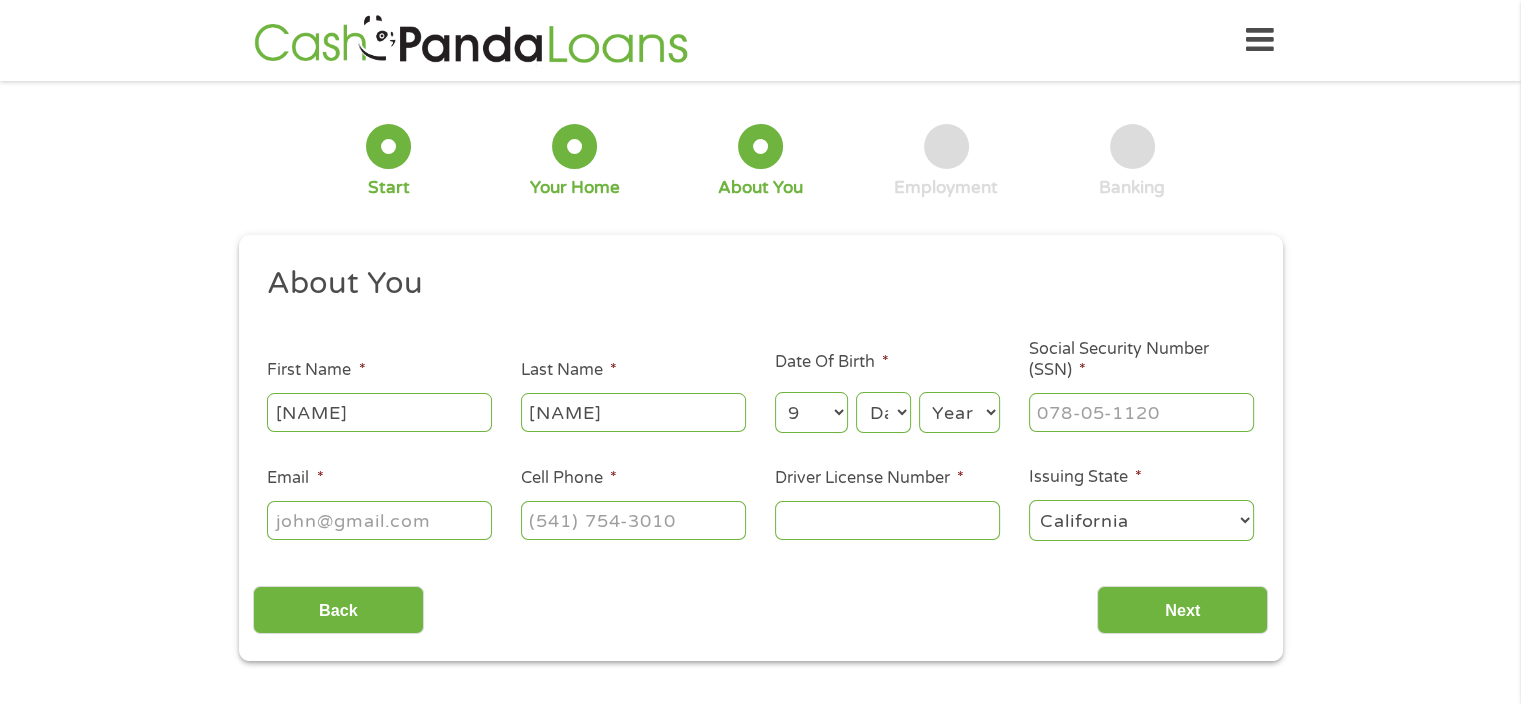 click on "Month 1 2 3 4 5 6 7 8 9 10 11 12" at bounding box center (811, 412) 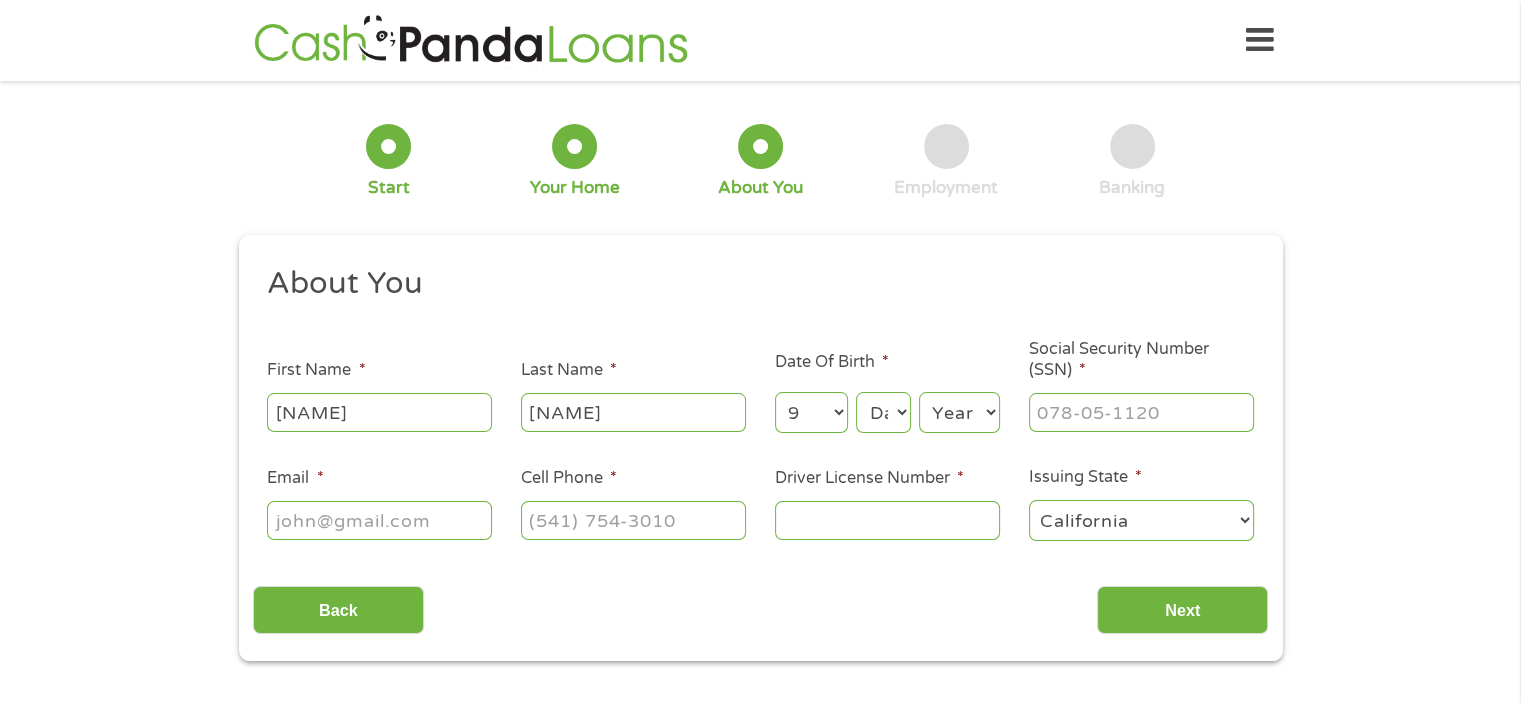 select on "10" 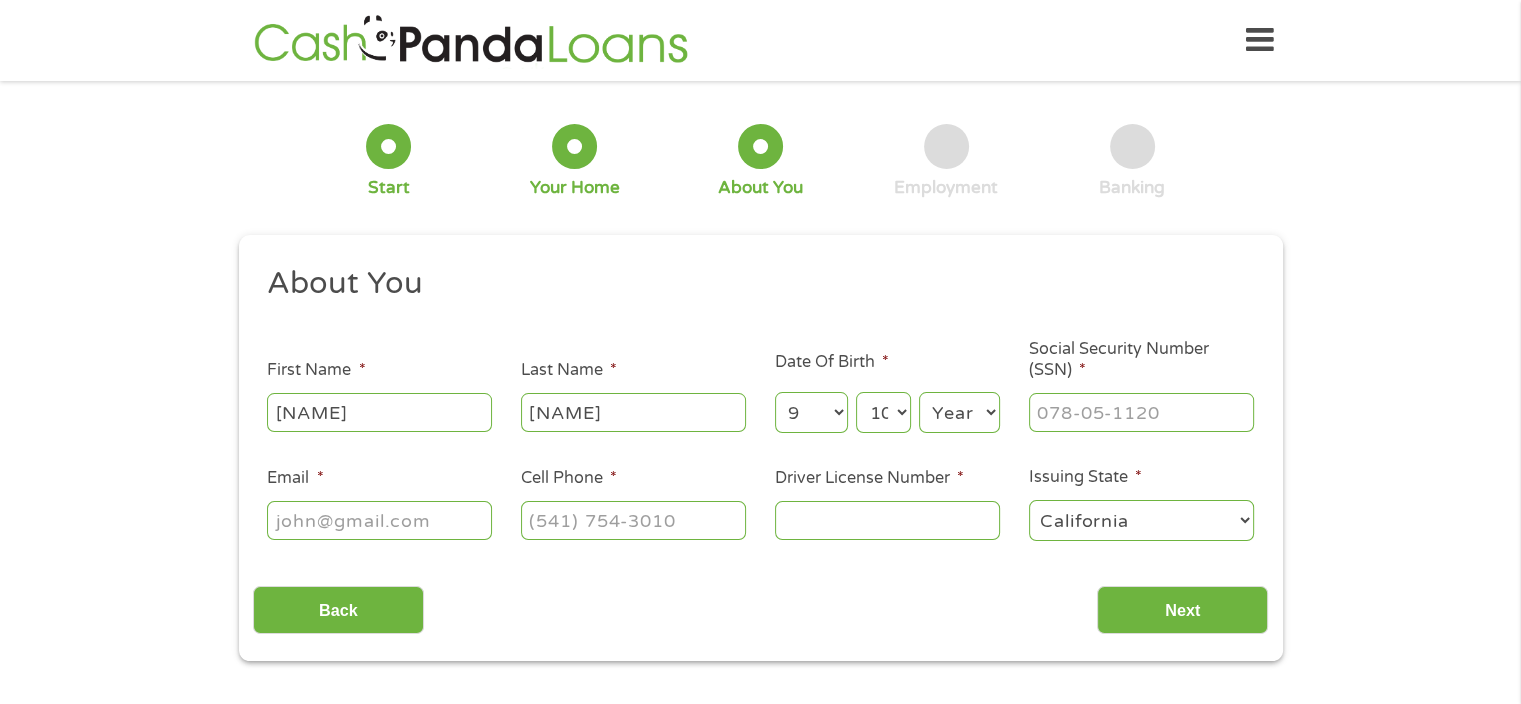 click on "Day 1 2 3 4 5 6 7 8 9 10 11 12 13 14 15 16 17 18 19 20 21 22 23 24 25 26 27 28 29 30 31" at bounding box center (883, 412) 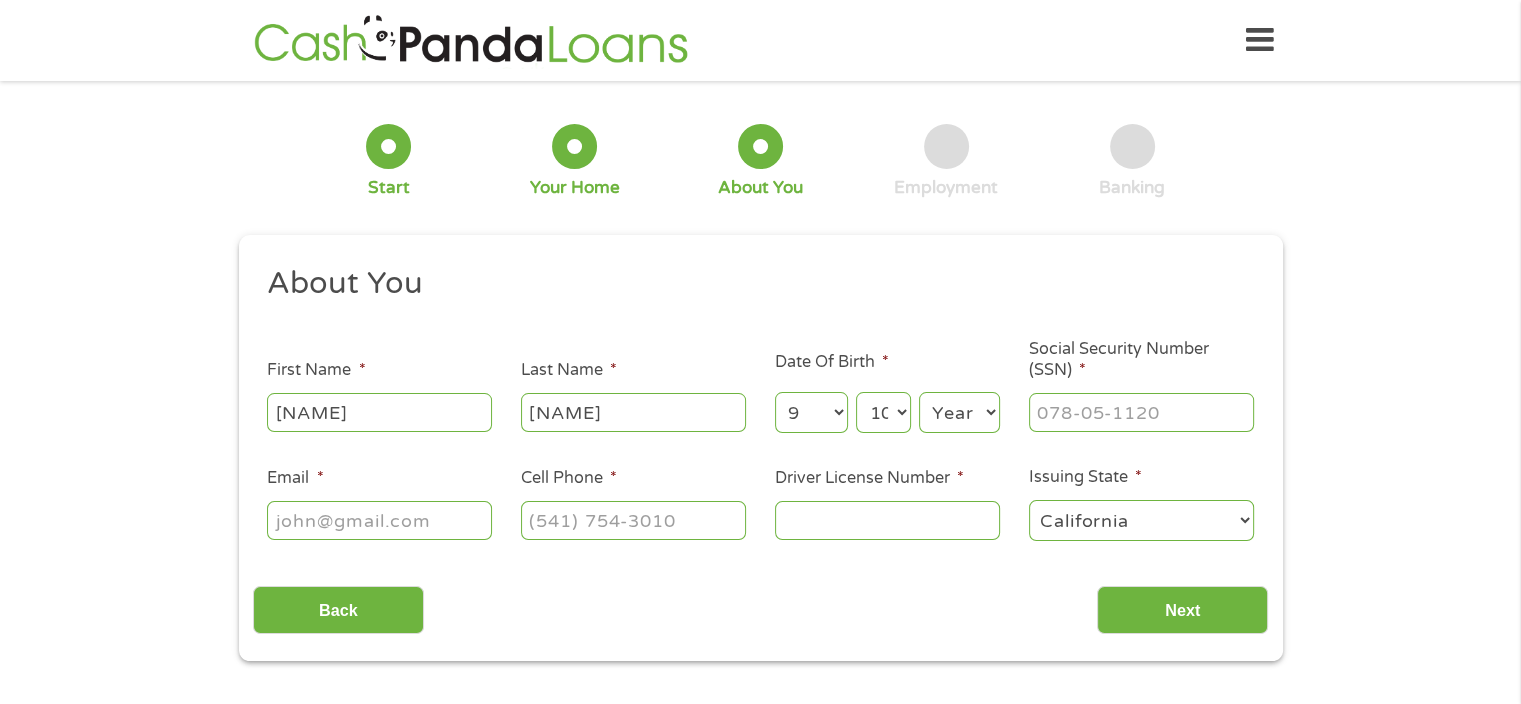 select on "1971" 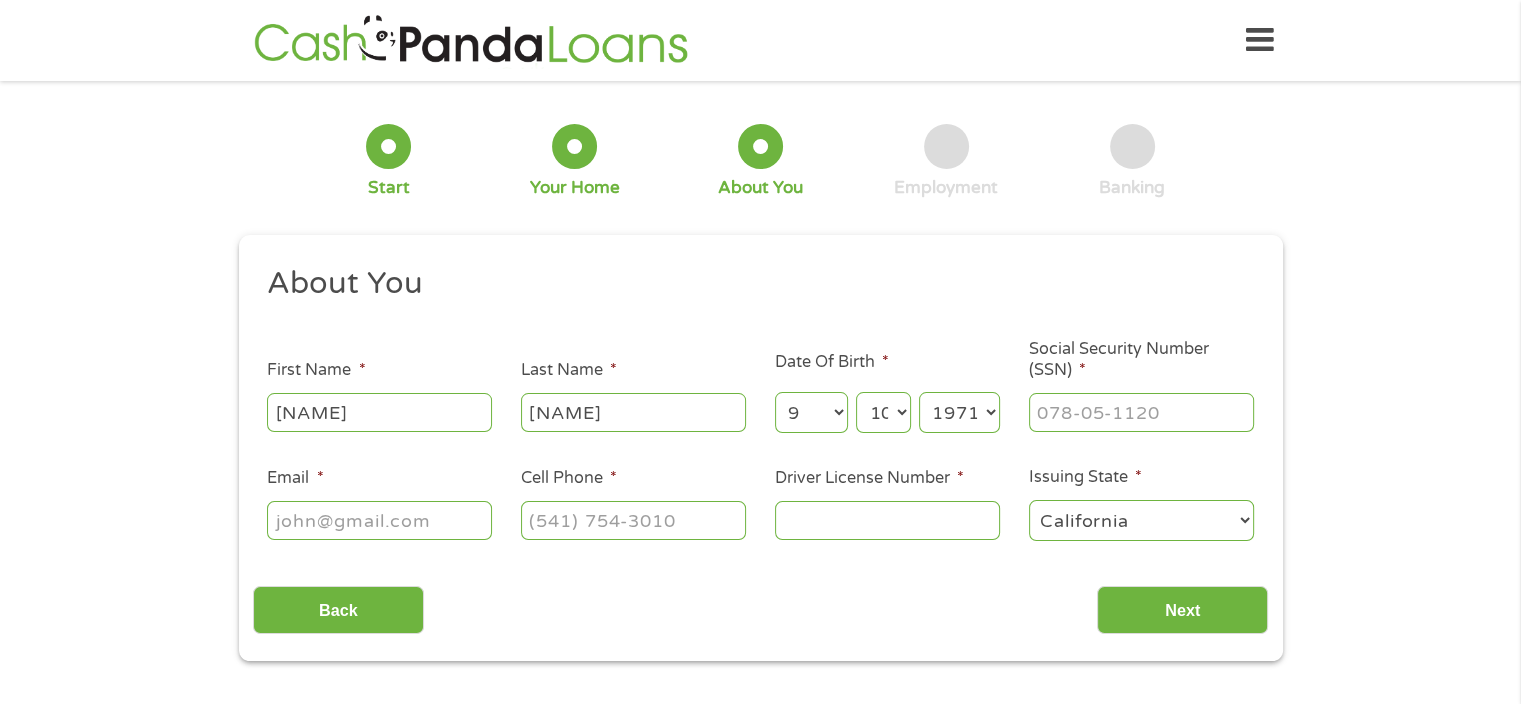 click on "Year 2007 2006 2005 2004 2003 2002 2001 2000 1999 1998 1997 1996 1995 1994 1993 1992 1991 1990 1989 1988 1987 1986 1985 1984 1983 1982 1981 1980 1979 1978 1977 1976 1975 1974 1973 1972 1971 1970 1969 1968 1967 1966 1965 1964 1963 1962 1961 1960 1959 1958 1957 1956 1955 1954 1953 1952 1951 1950 1949 1948 1947 1946 1945 1944 1943 1942 1941 1940 1939 1938 1937 1936 1935 1934 1933 1932 1931 1930 1929 1928 1927 1926 1925 1924 1923 1922 1921 1920" at bounding box center (959, 412) 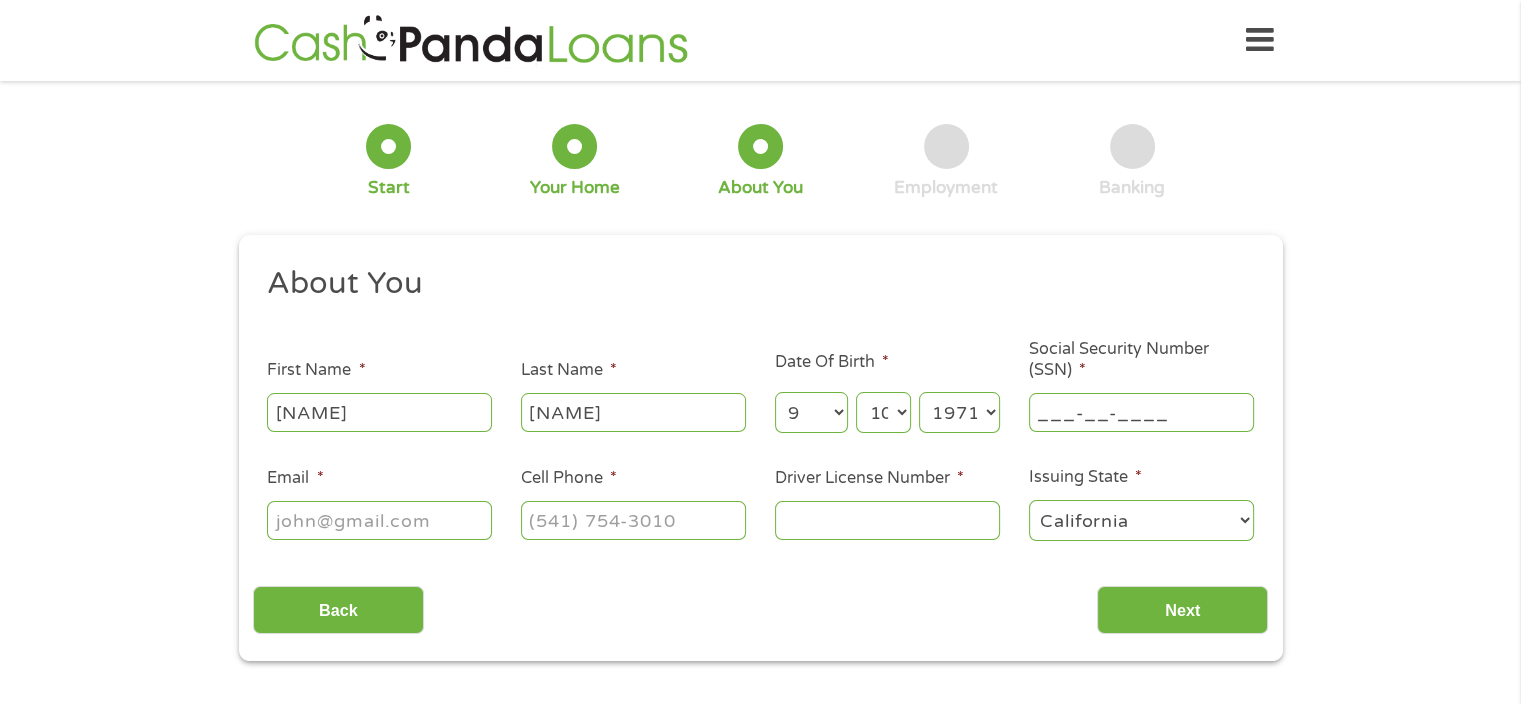 click on "___-__-____" at bounding box center (1141, 412) 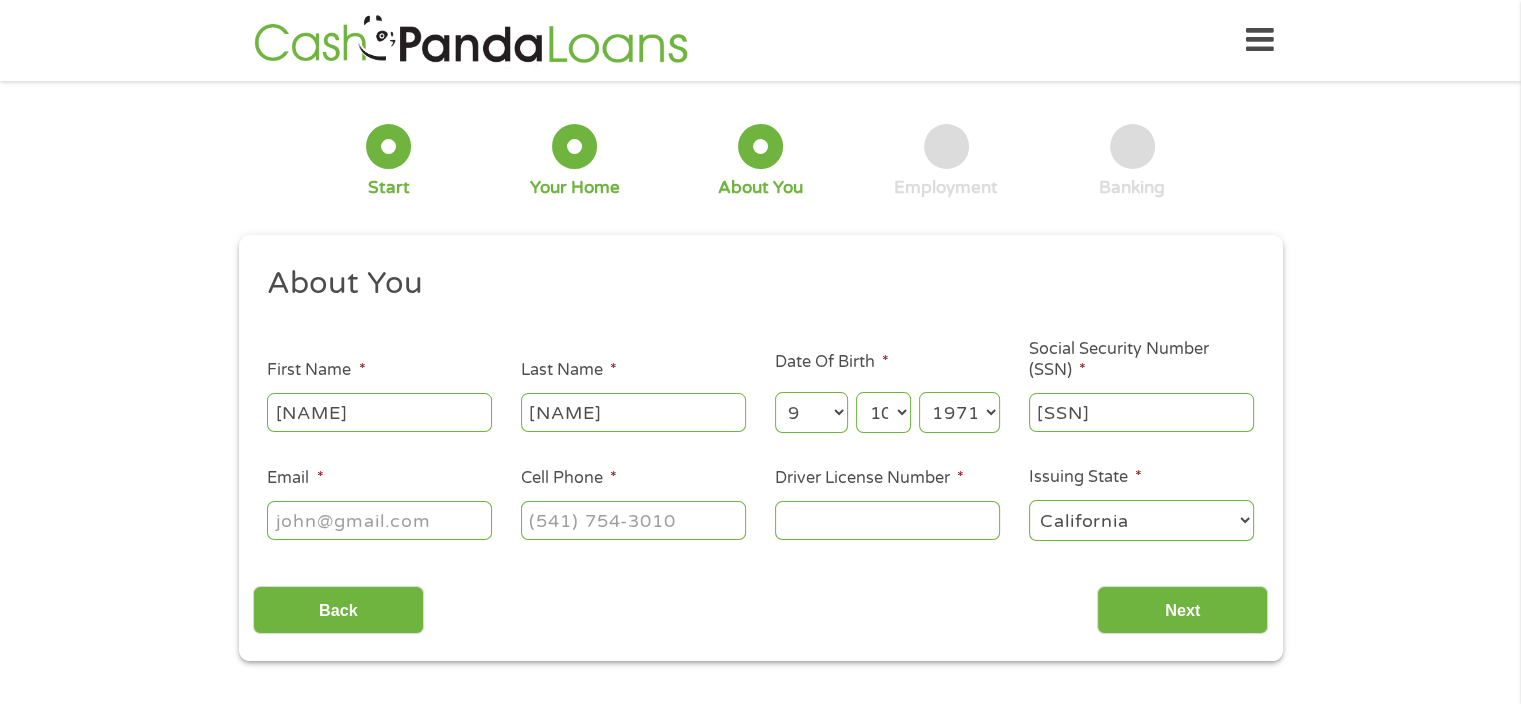type on "[NUMBER_PREFIX]" 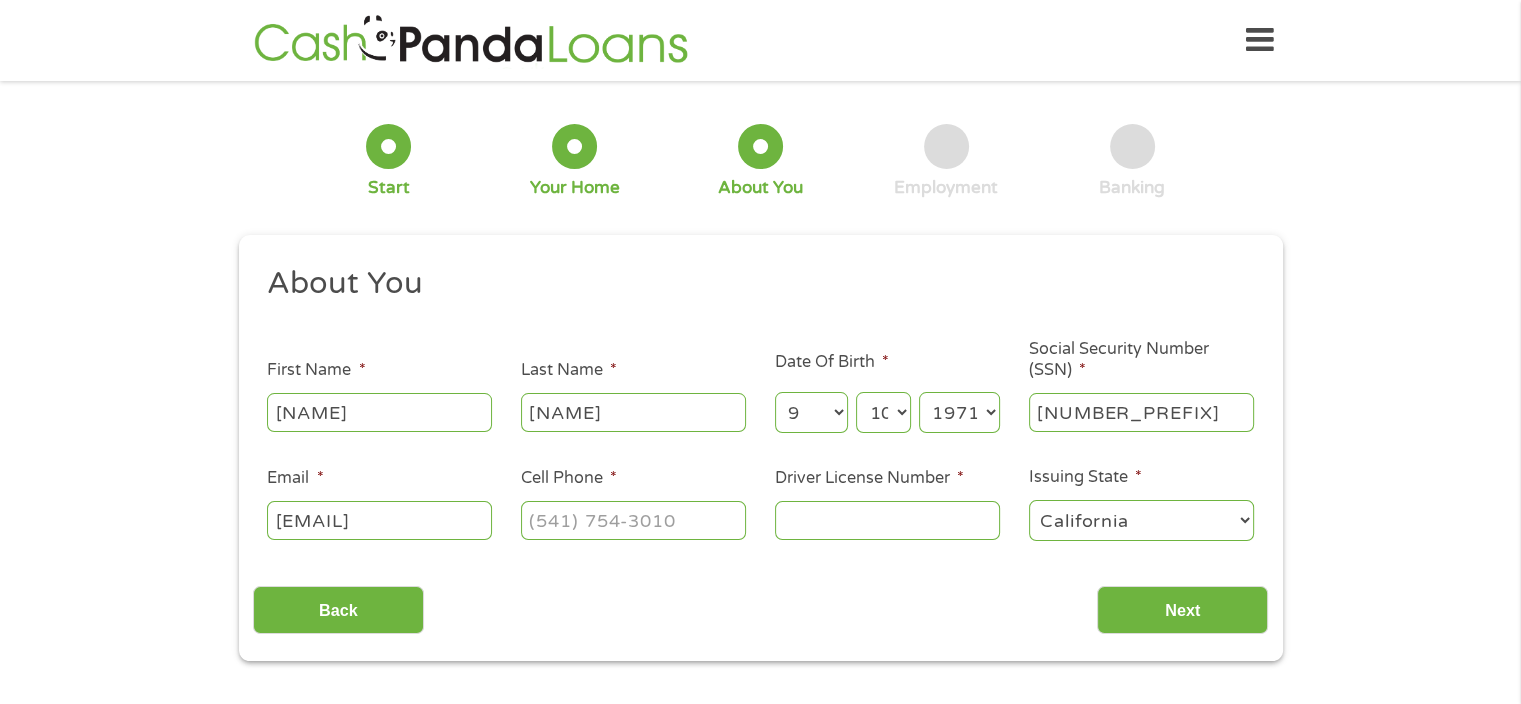 scroll, scrollTop: 0, scrollLeft: 103, axis: horizontal 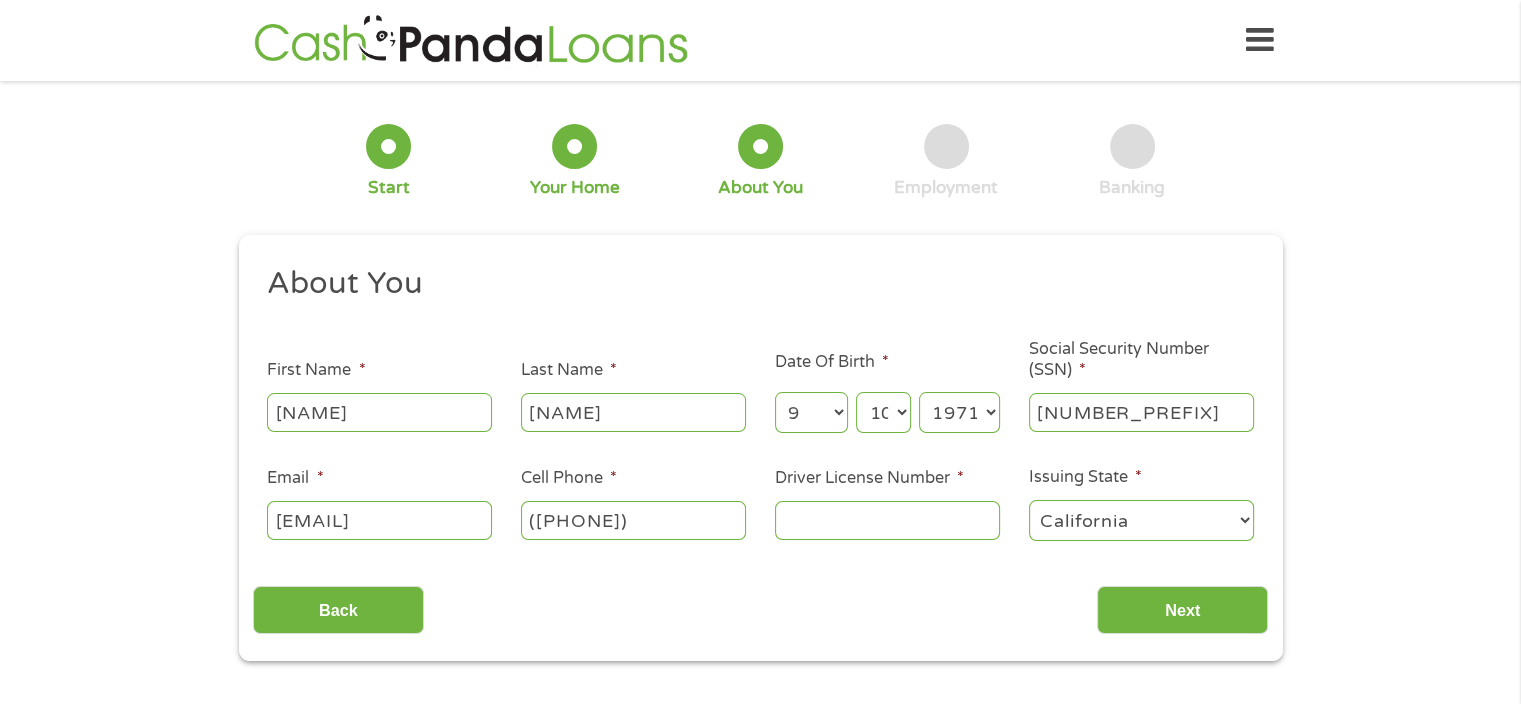 type on "([PHONE])" 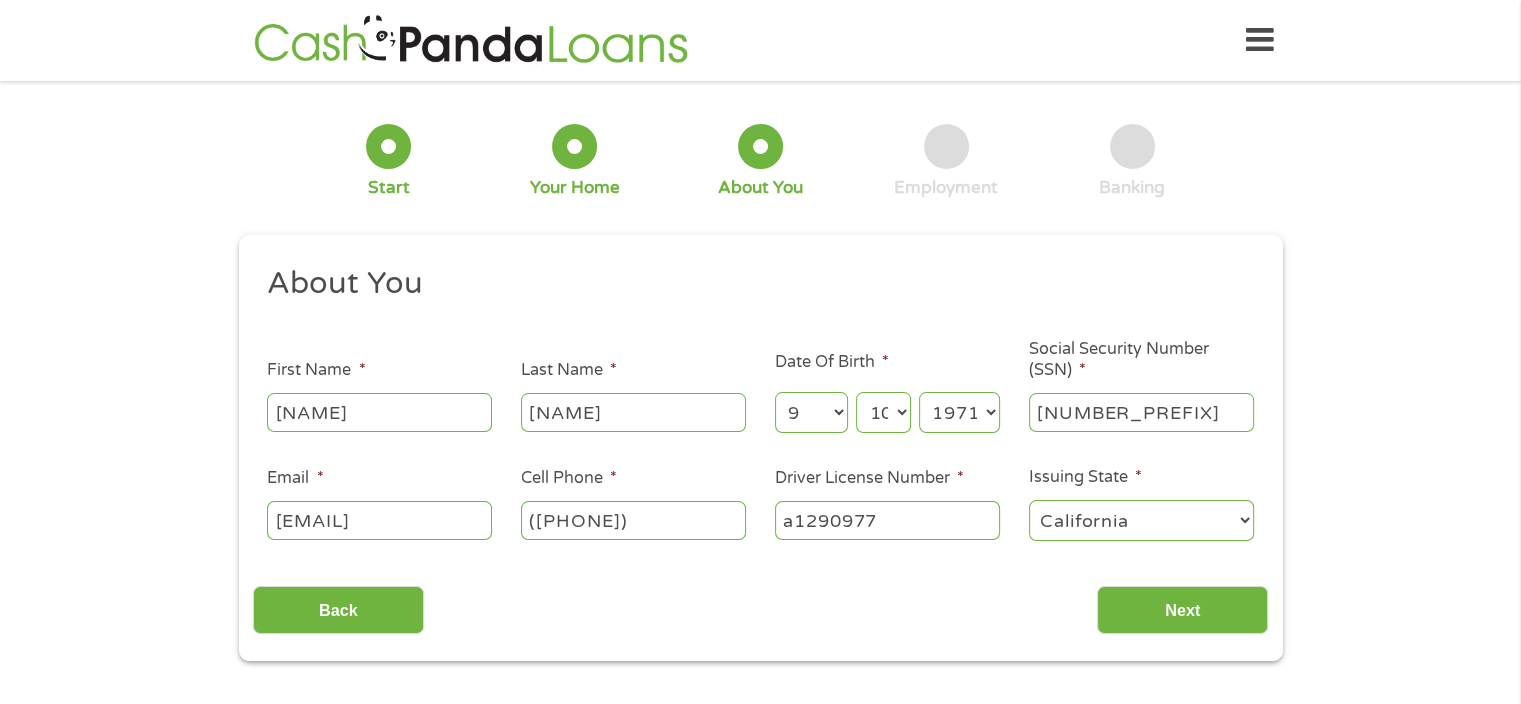 type on "a1290977" 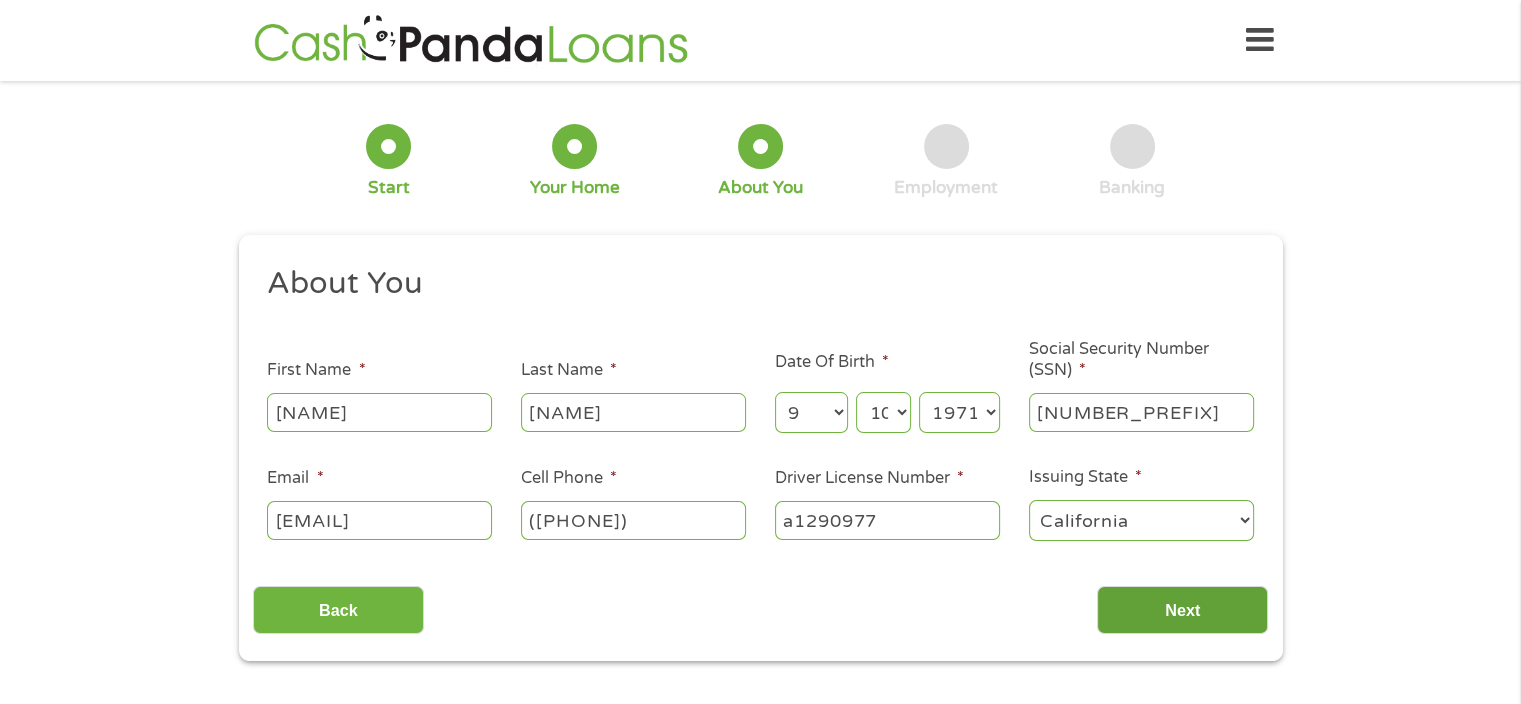 click on "Next" at bounding box center (1182, 610) 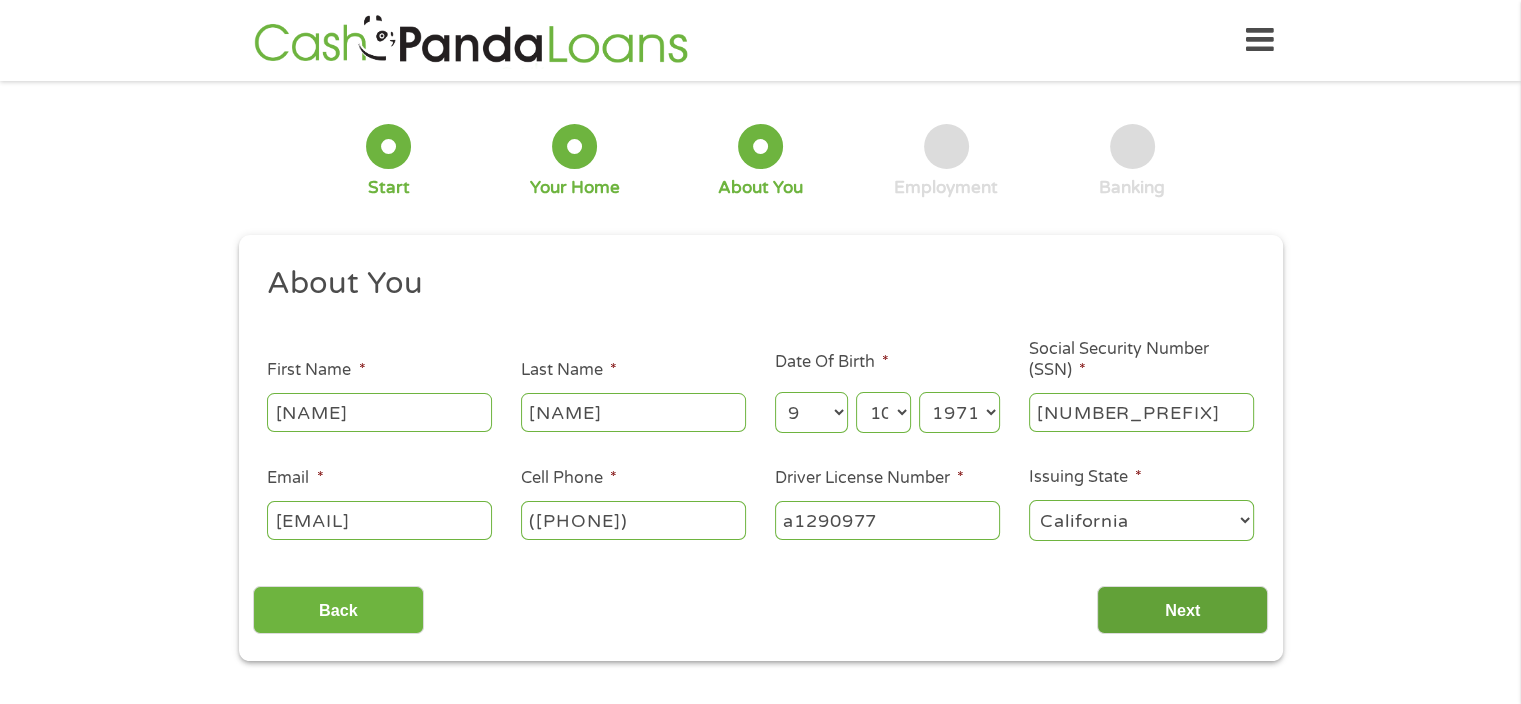 scroll, scrollTop: 8, scrollLeft: 8, axis: both 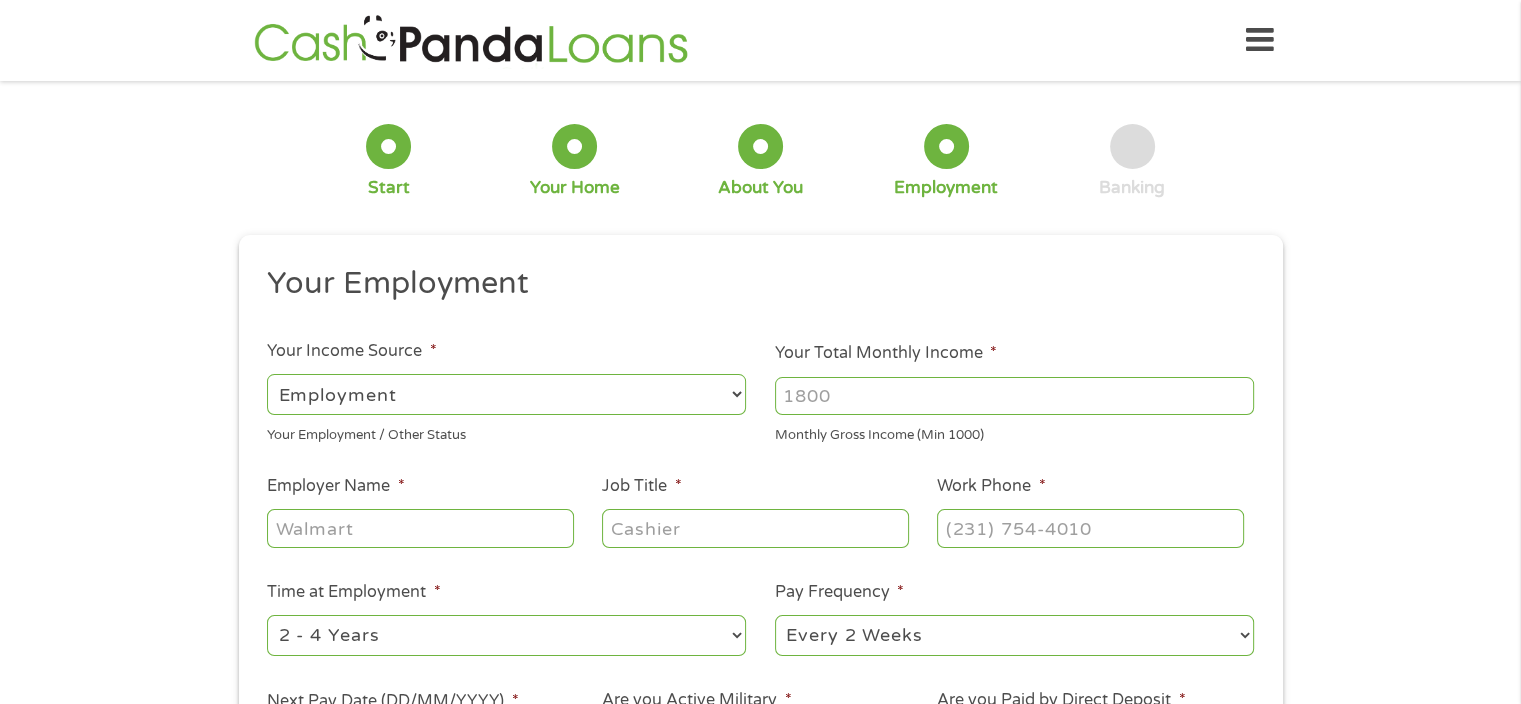 click on "Your Total Monthly Income *" at bounding box center [1014, 396] 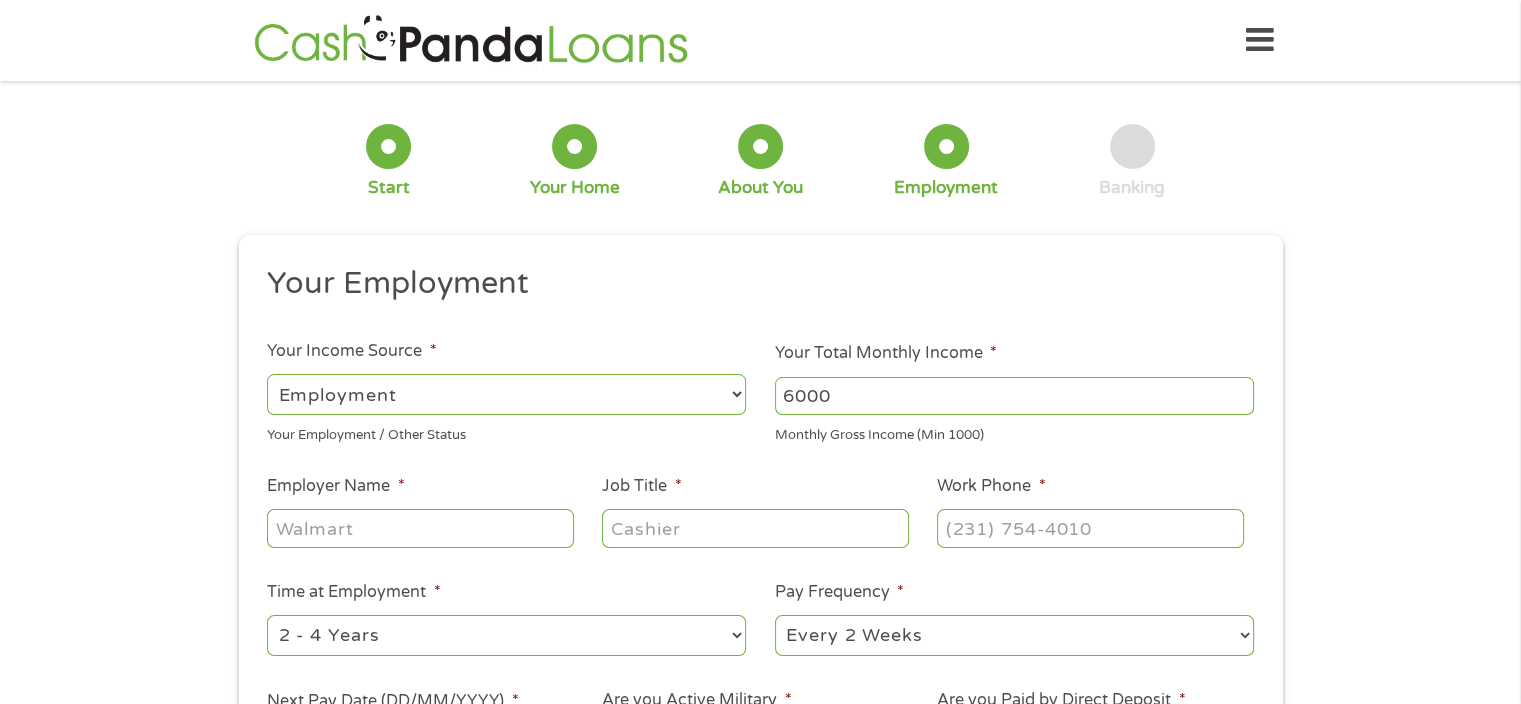 type on "6000" 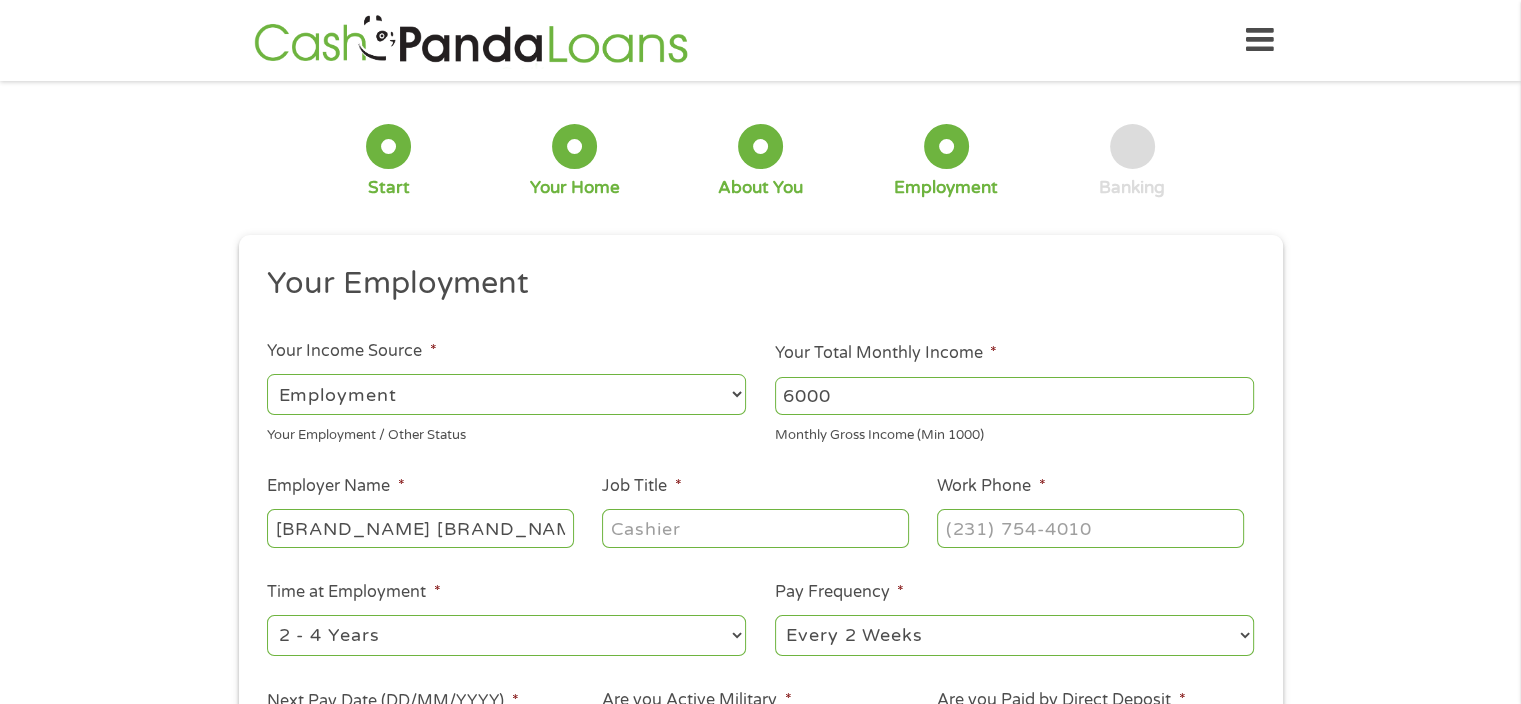 type on "[BRAND_NAME] [BRAND_NAME]" 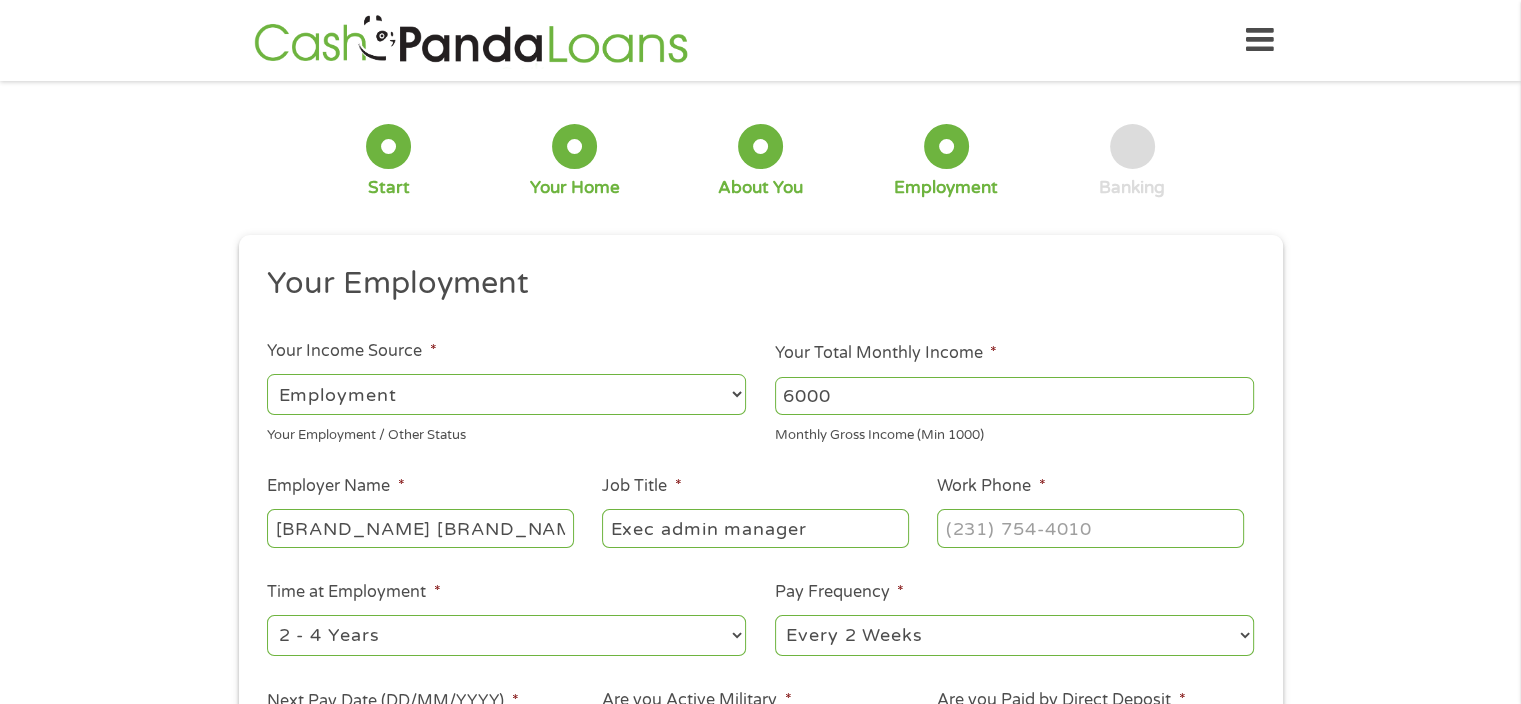 type on "Exec admin manager" 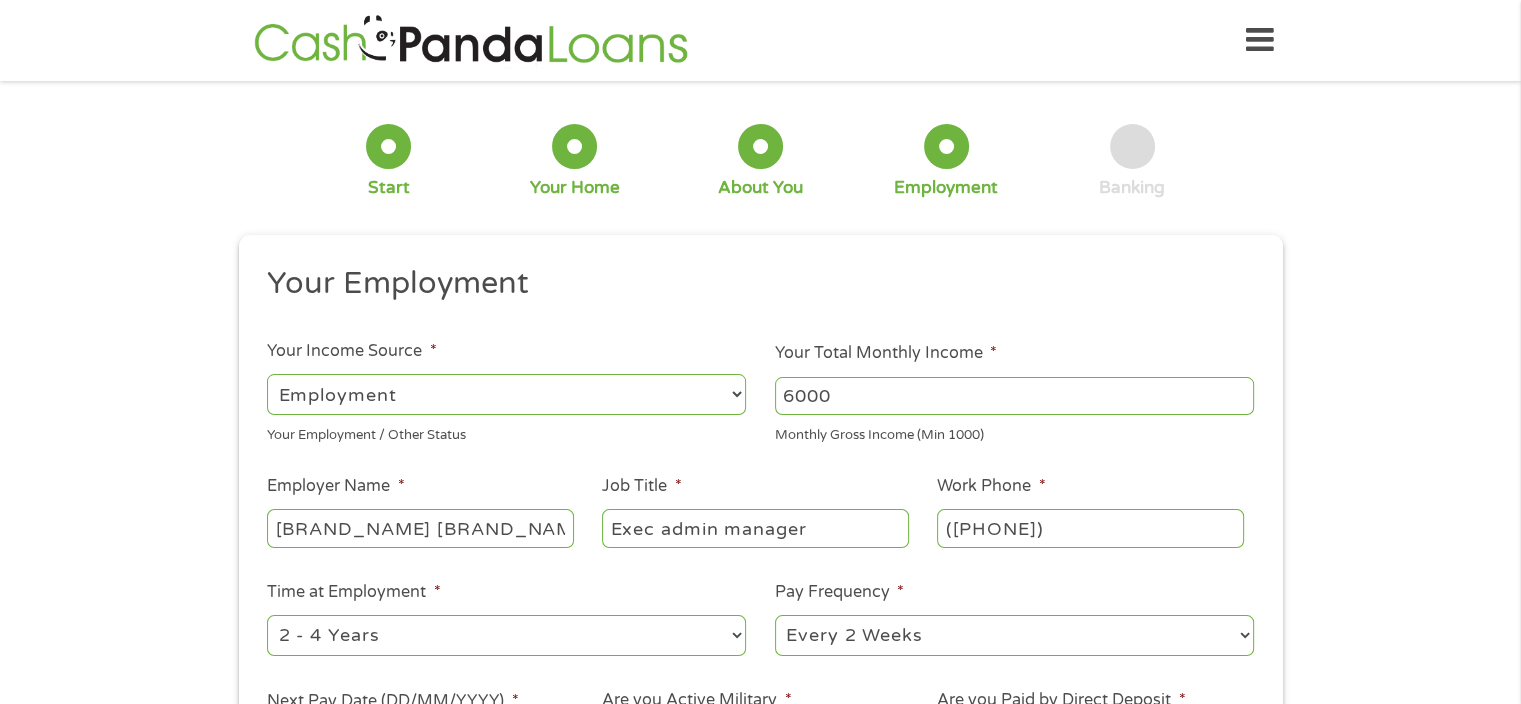 type on "([PHONE])" 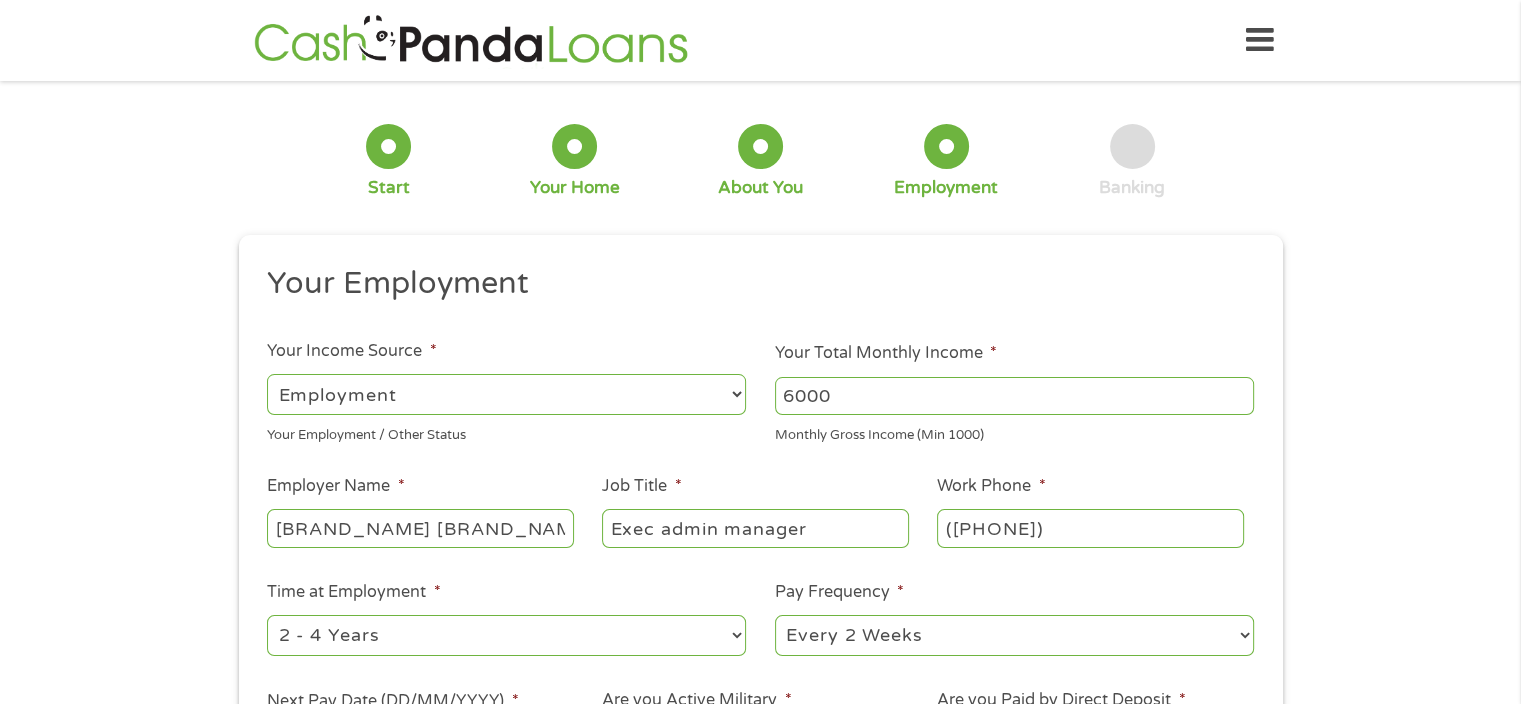 click on "([PHONE])" at bounding box center [1090, 528] 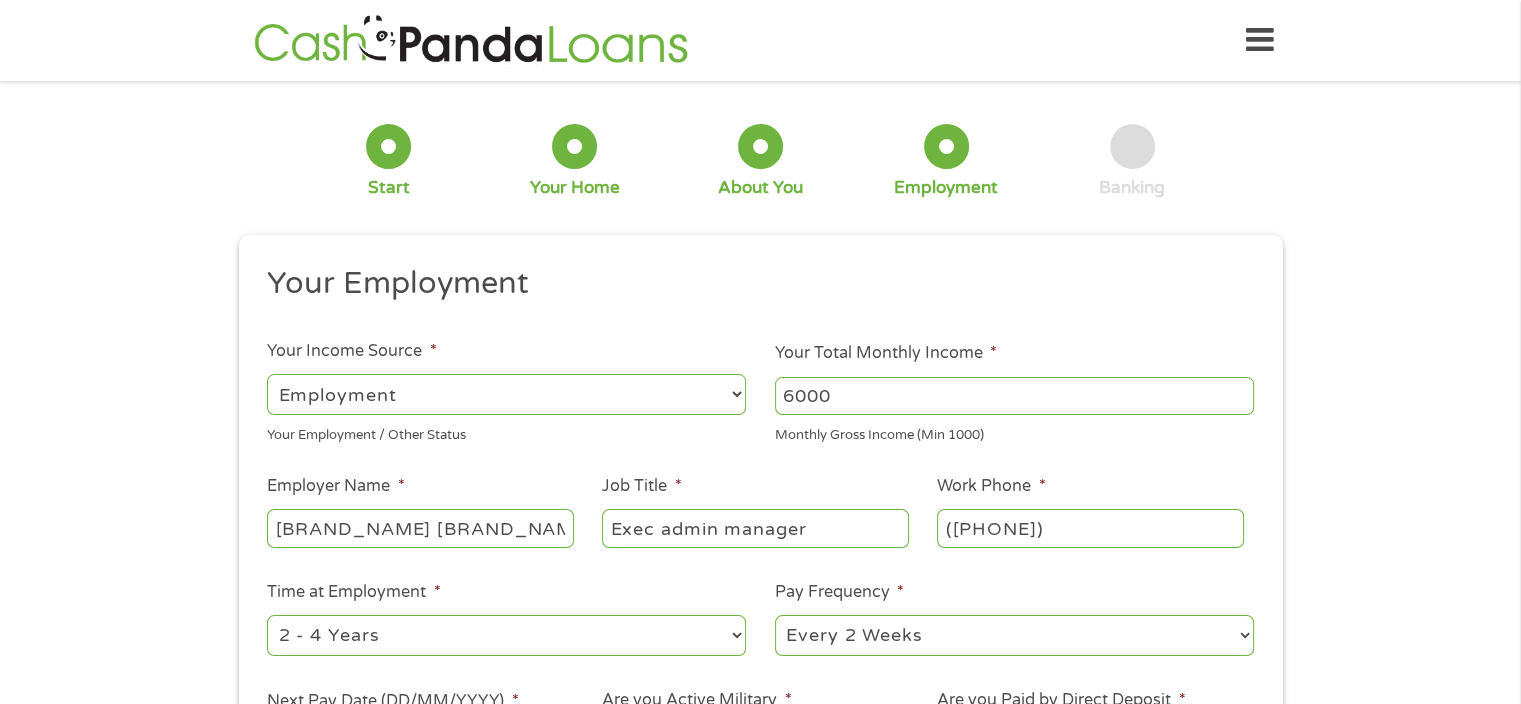 type on "([PHONE])" 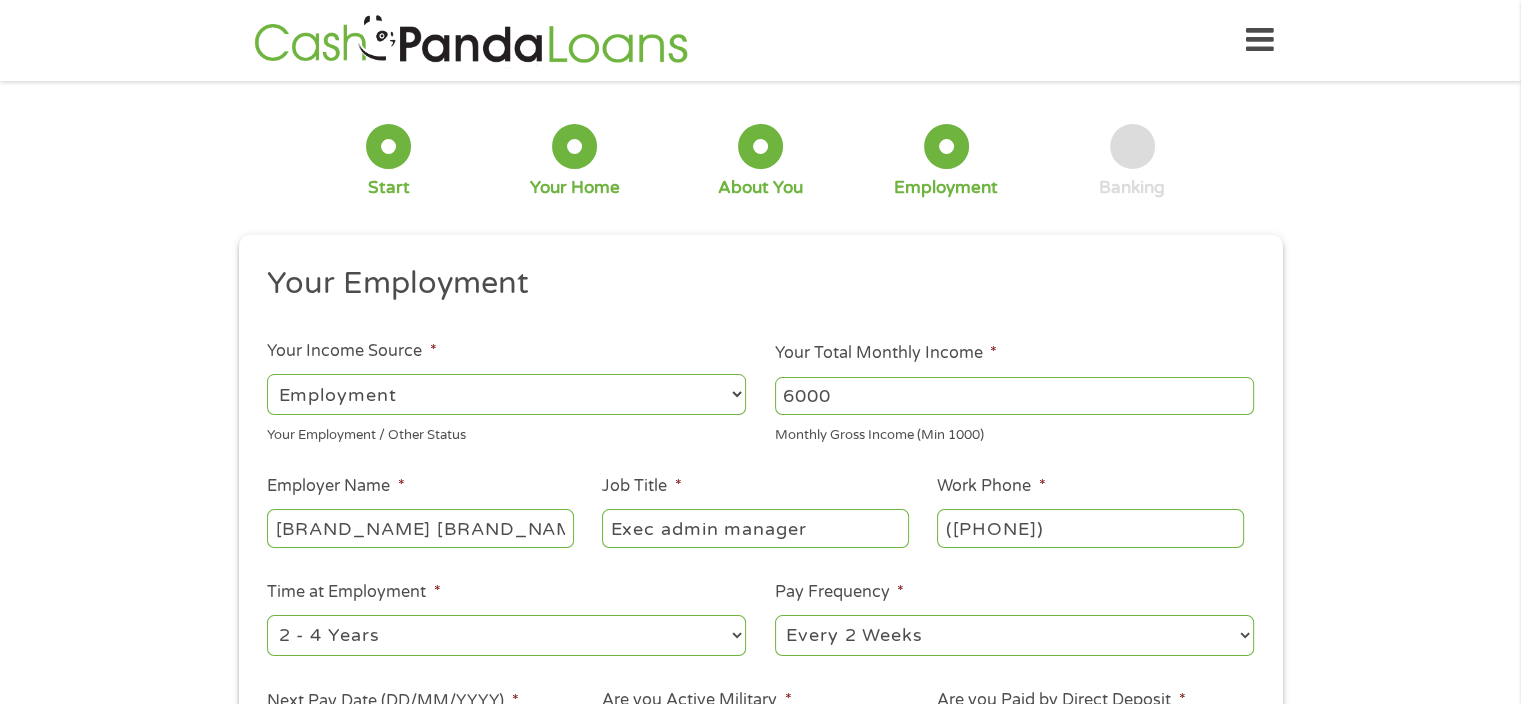 click on "--- Choose one --- 1 Year or less 1 - 2 Years 2 - 4 Years Over 4 Years" at bounding box center (506, 635) 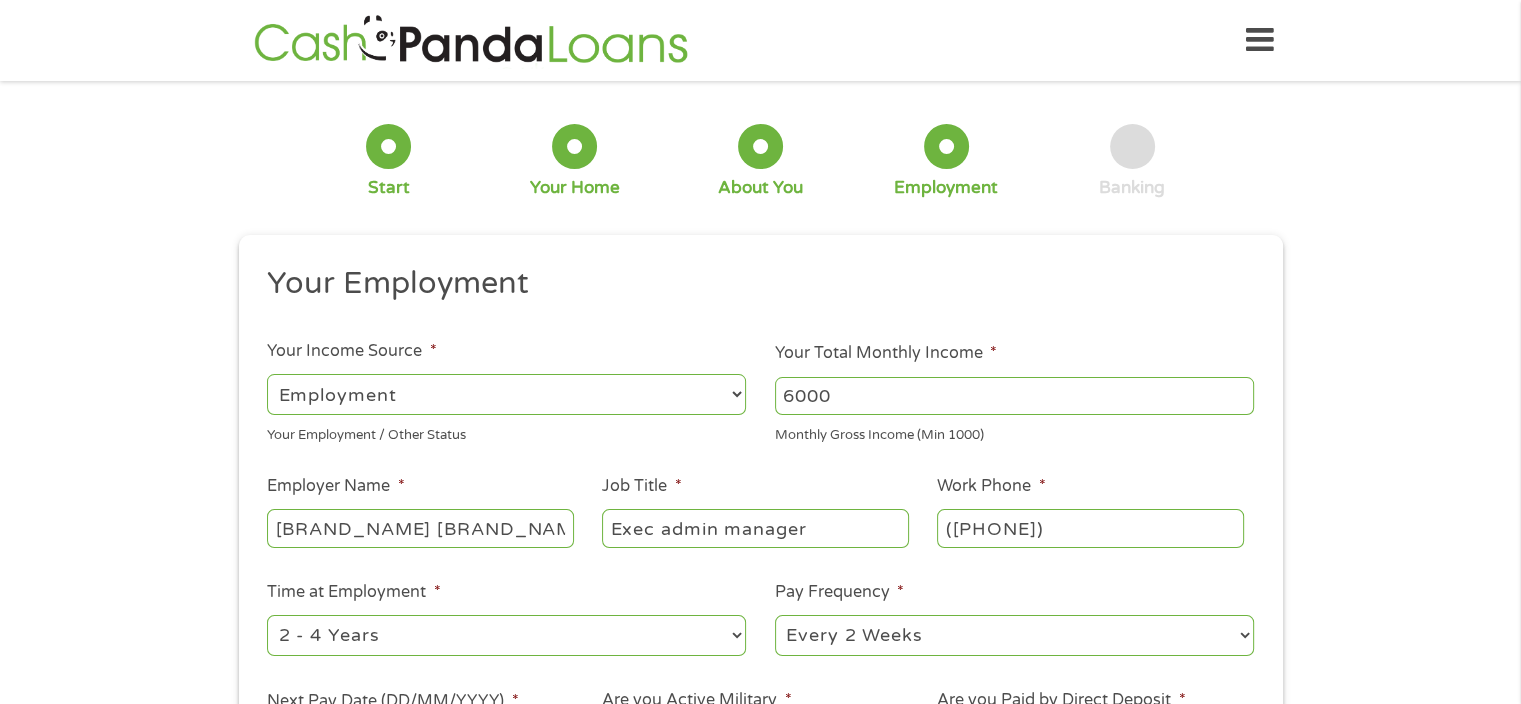 select on "60months" 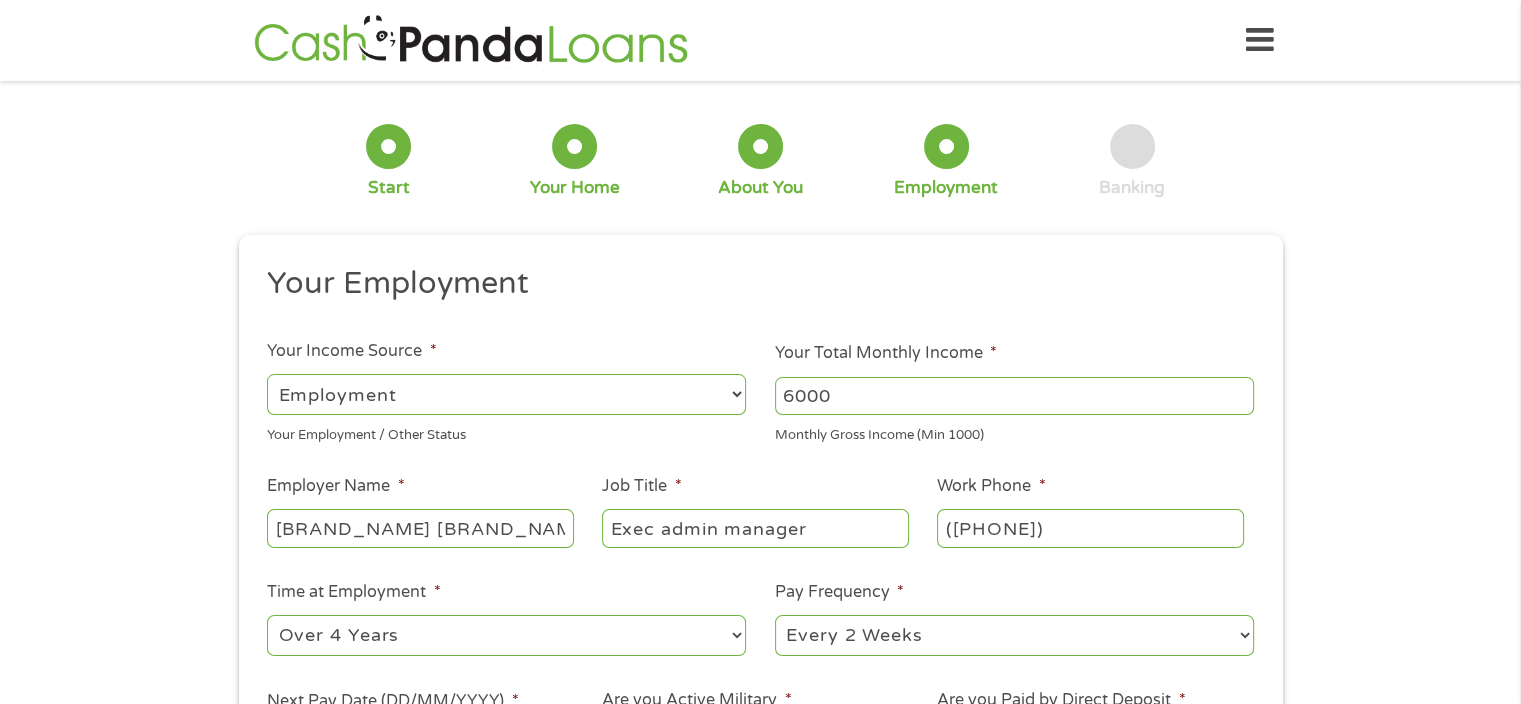 click on "--- Choose one --- 1 Year or less 1 - 2 Years 2 - 4 Years Over 4 Years" at bounding box center [506, 635] 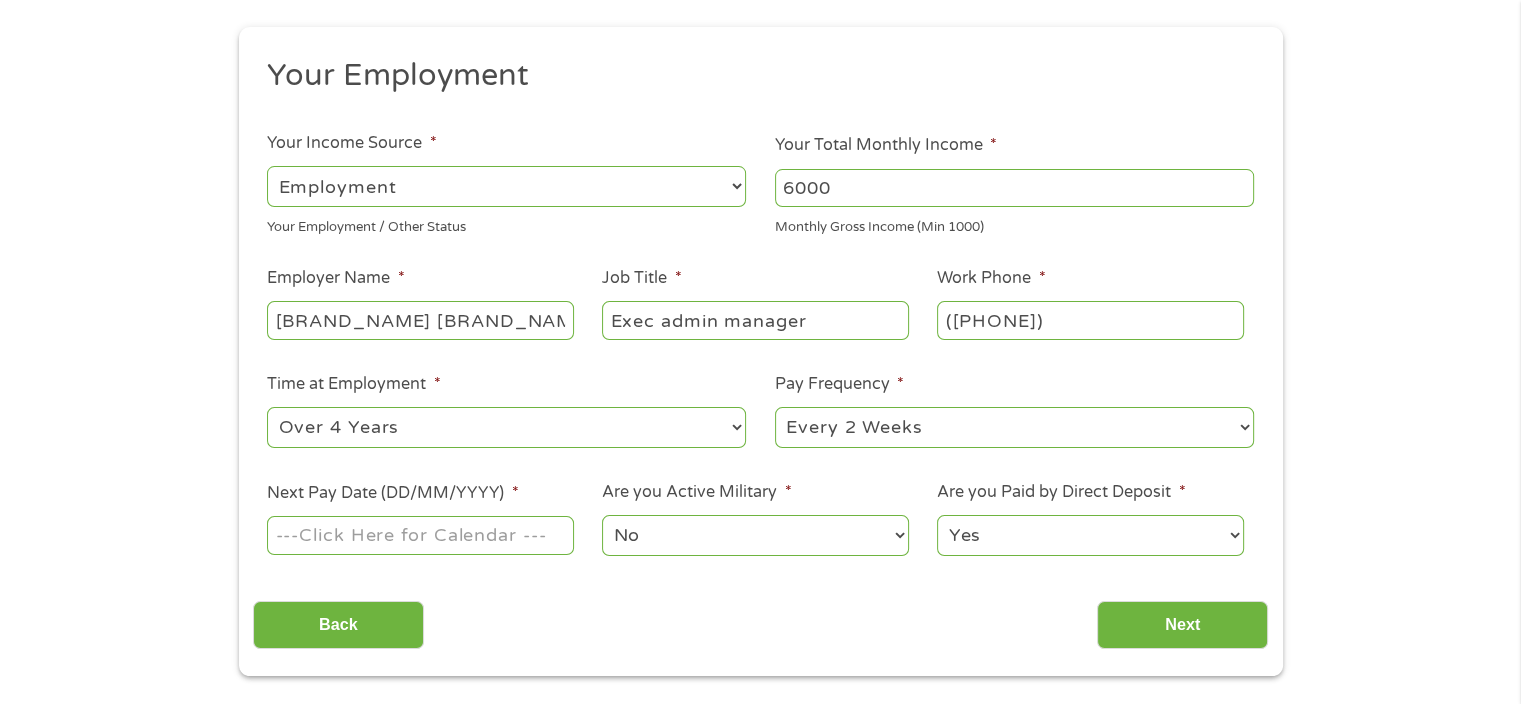 scroll, scrollTop: 209, scrollLeft: 0, axis: vertical 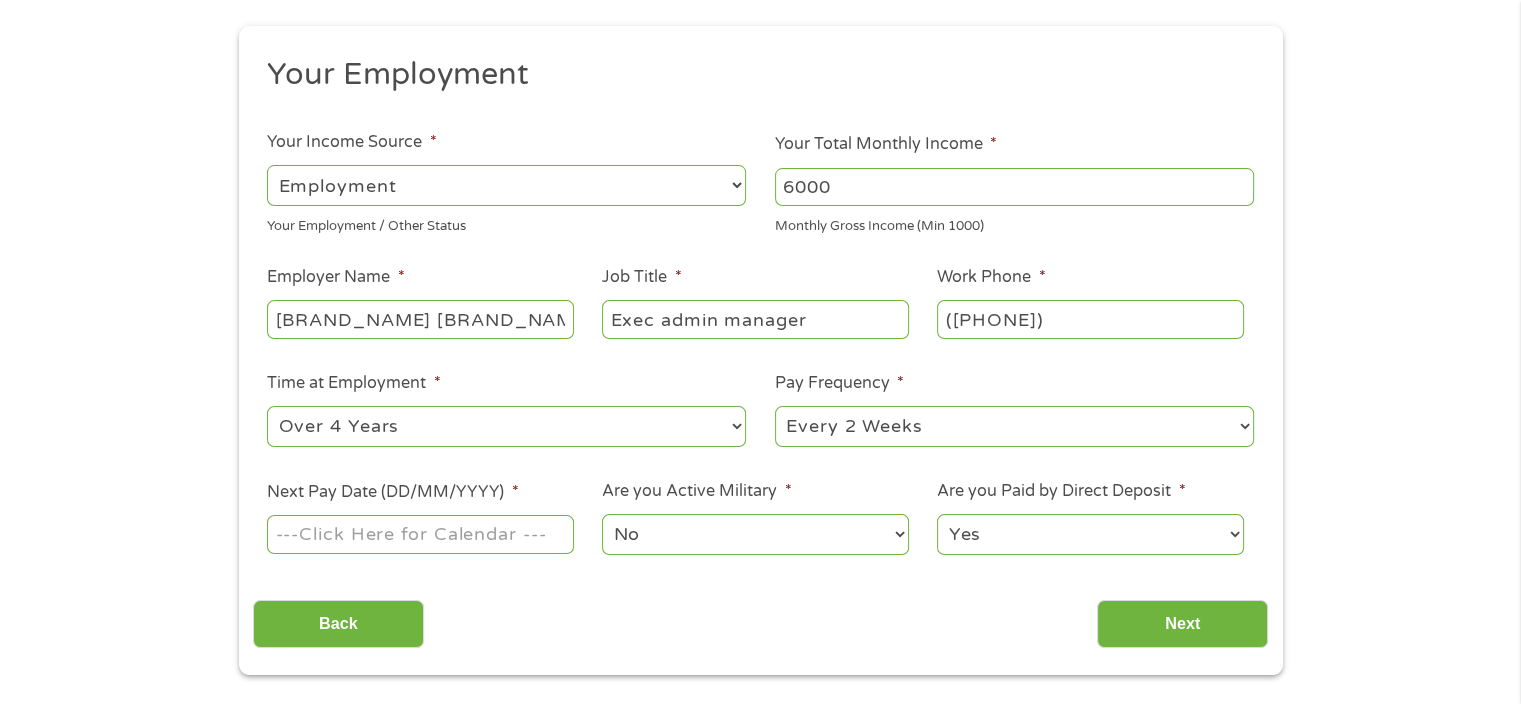 click on "Next Pay Date (DD/MM/YYYY) *" at bounding box center [420, 534] 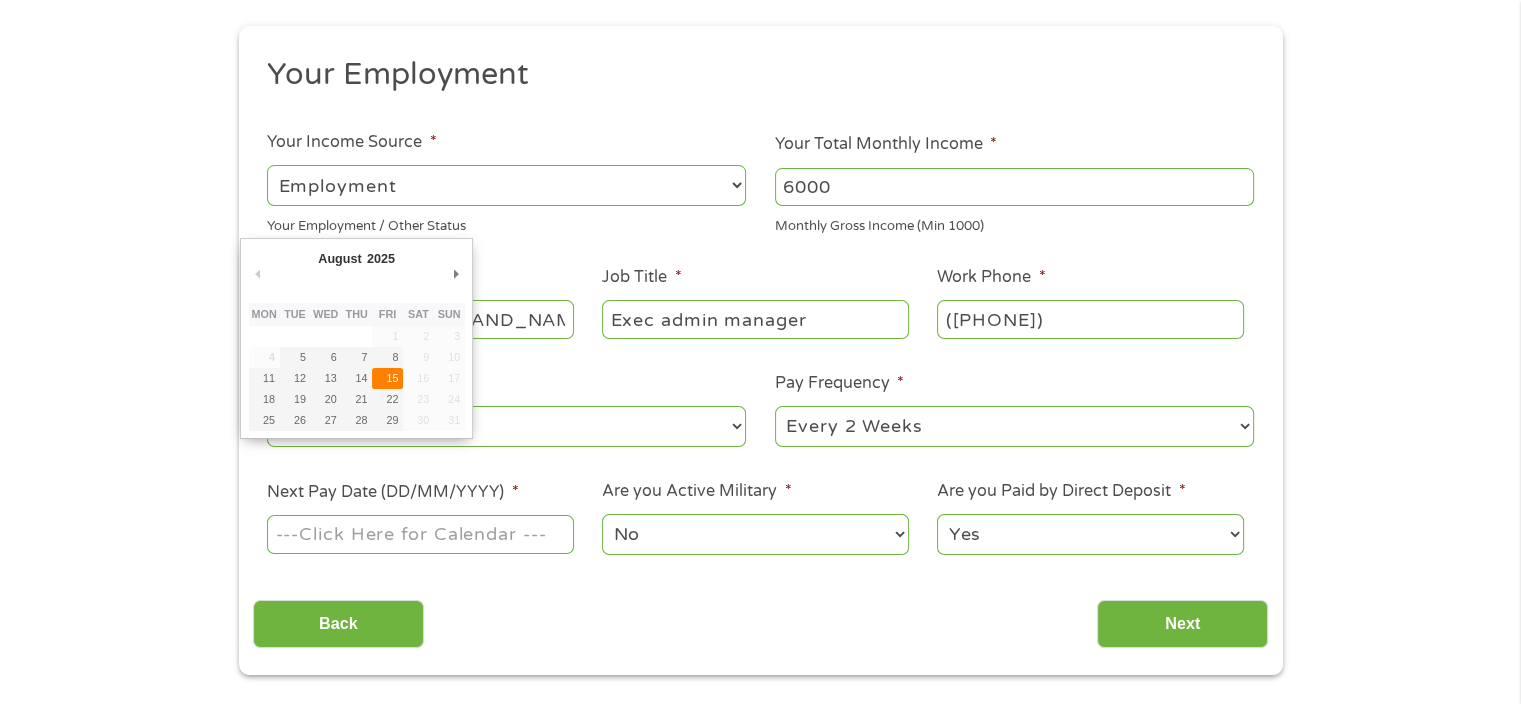 type on "15/08/2025" 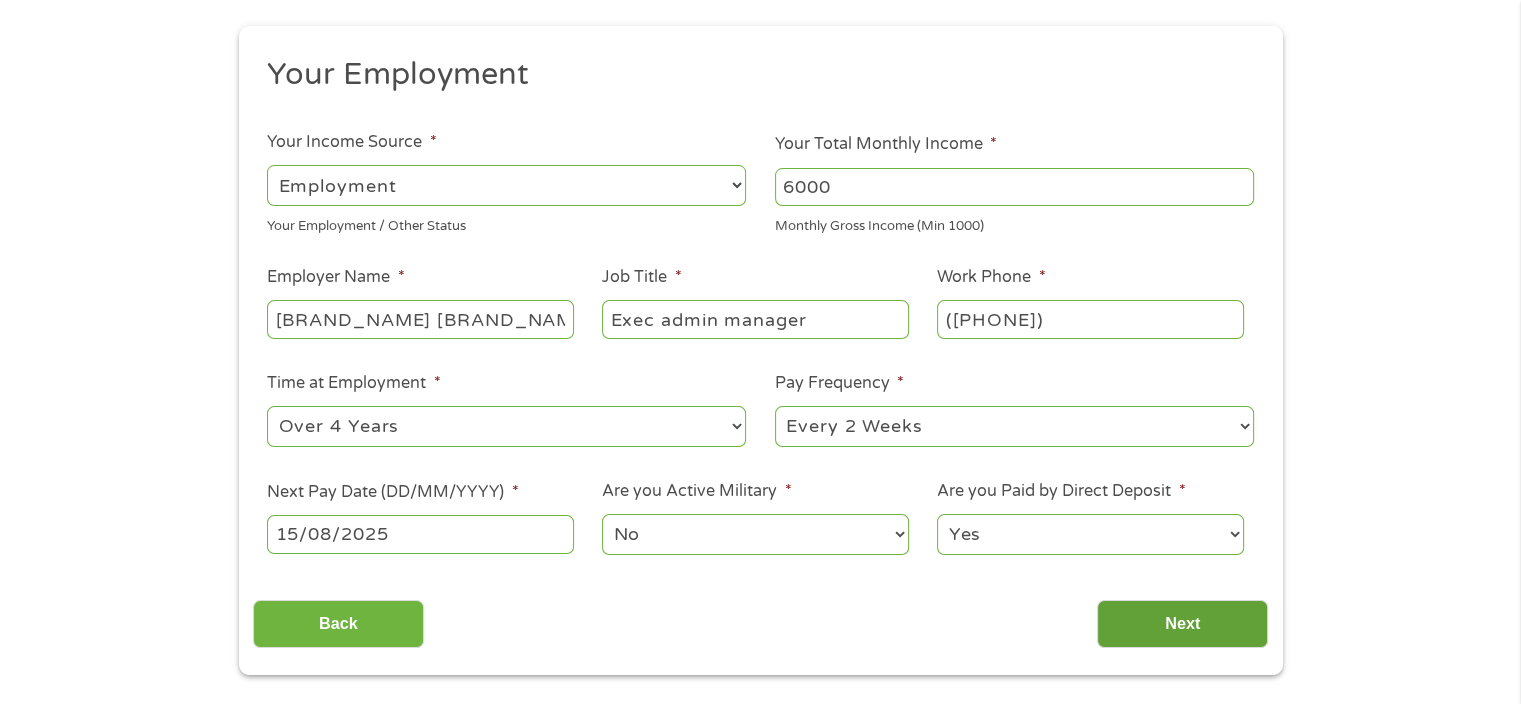click on "Next" at bounding box center [1182, 624] 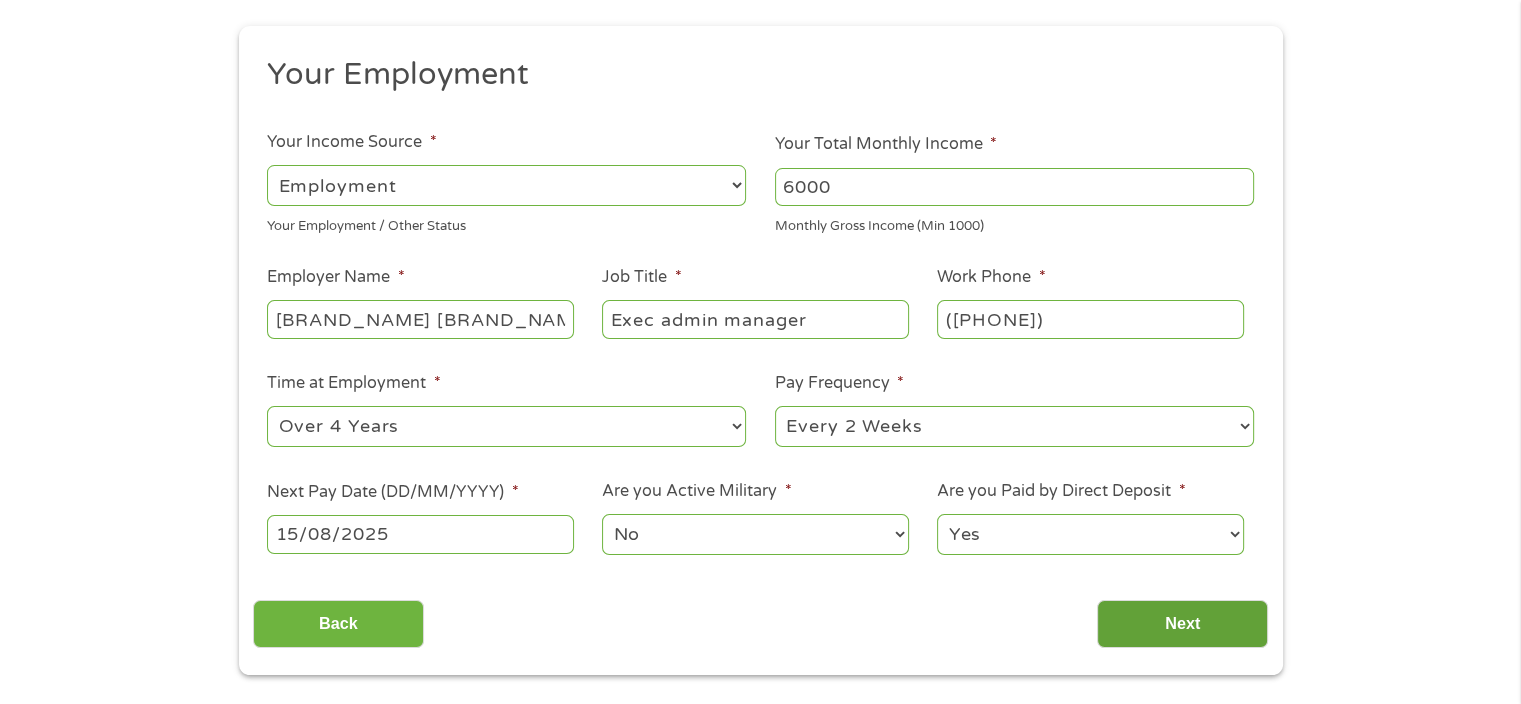 scroll, scrollTop: 8, scrollLeft: 8, axis: both 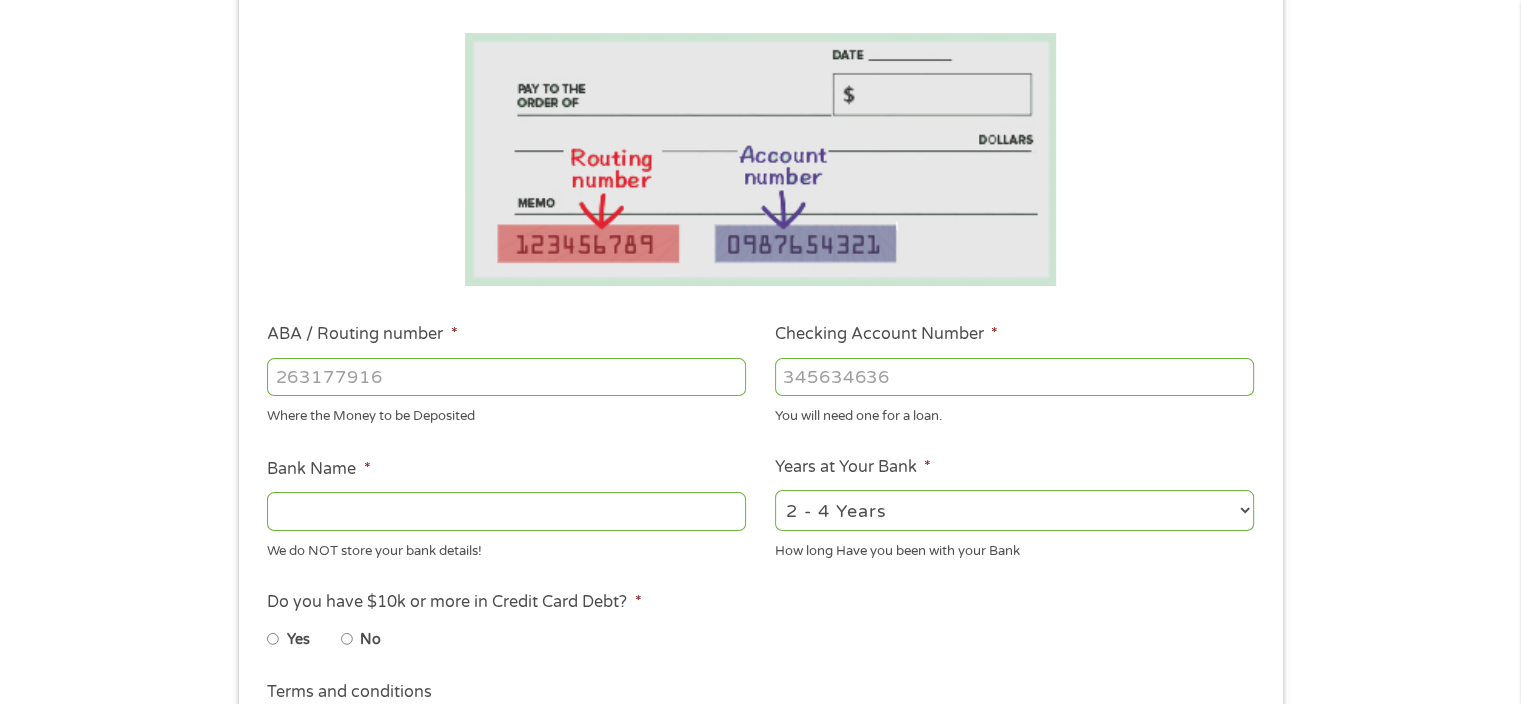 click on "ABA / Routing number *" at bounding box center [506, 377] 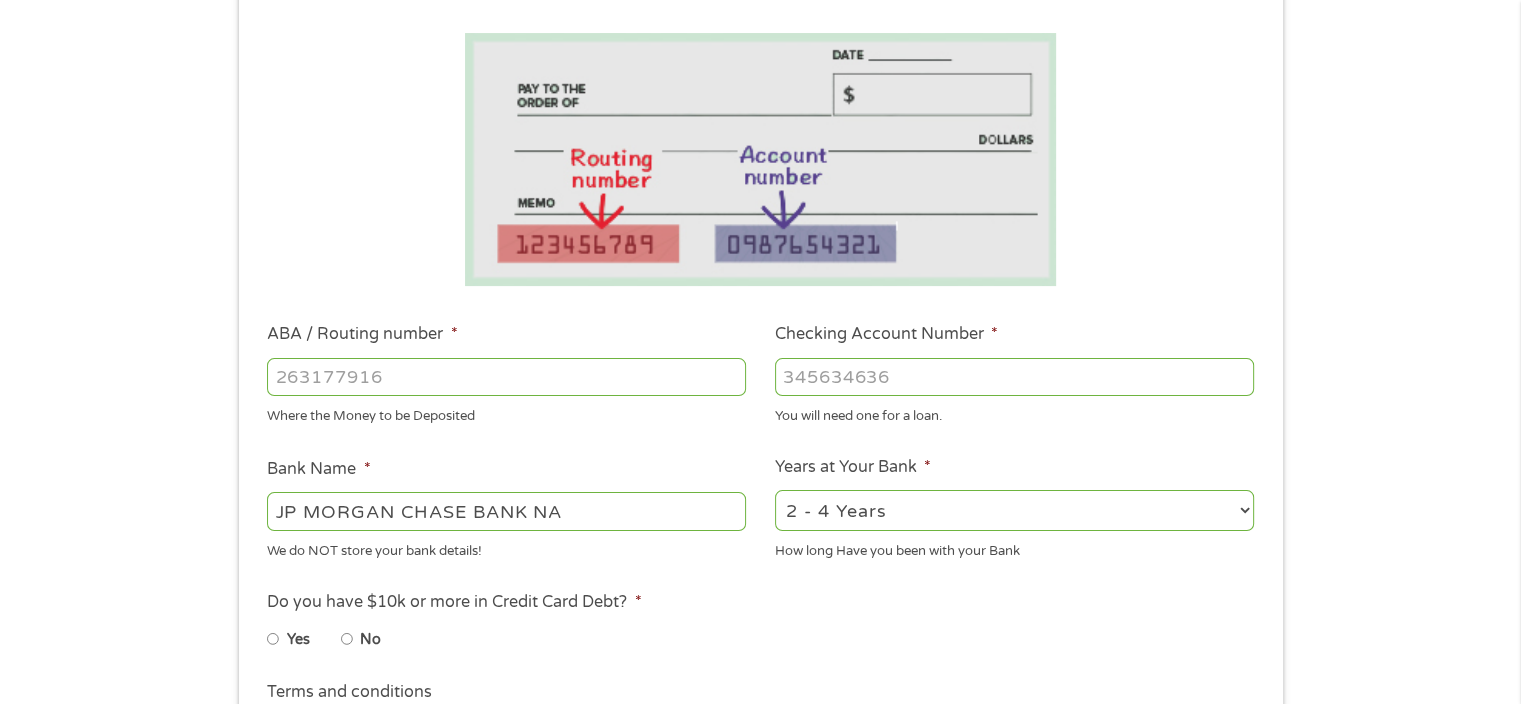 type on "[NUMBER]" 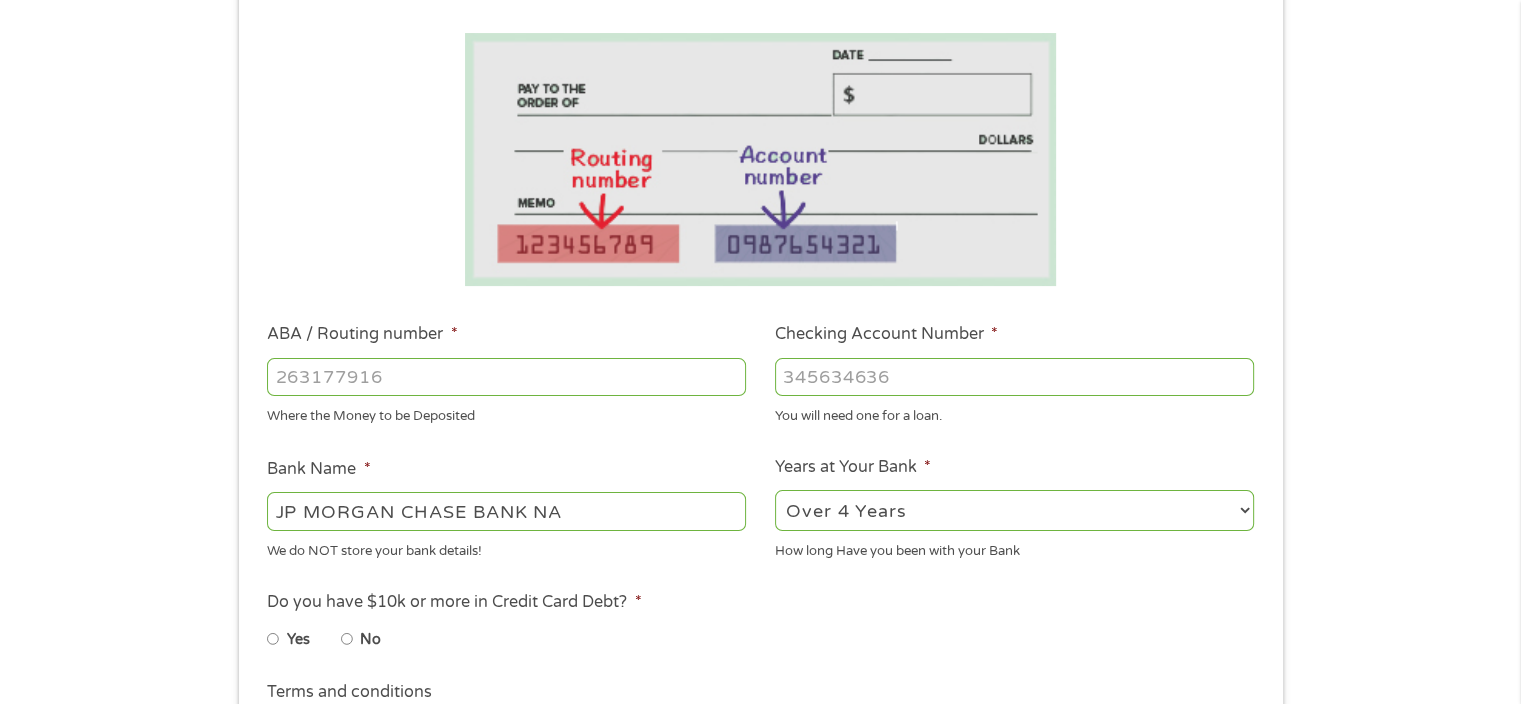 click on "2 - 4 Years 6 - 12 Months 1 - 2 Years Over 4 Years" at bounding box center (1014, 510) 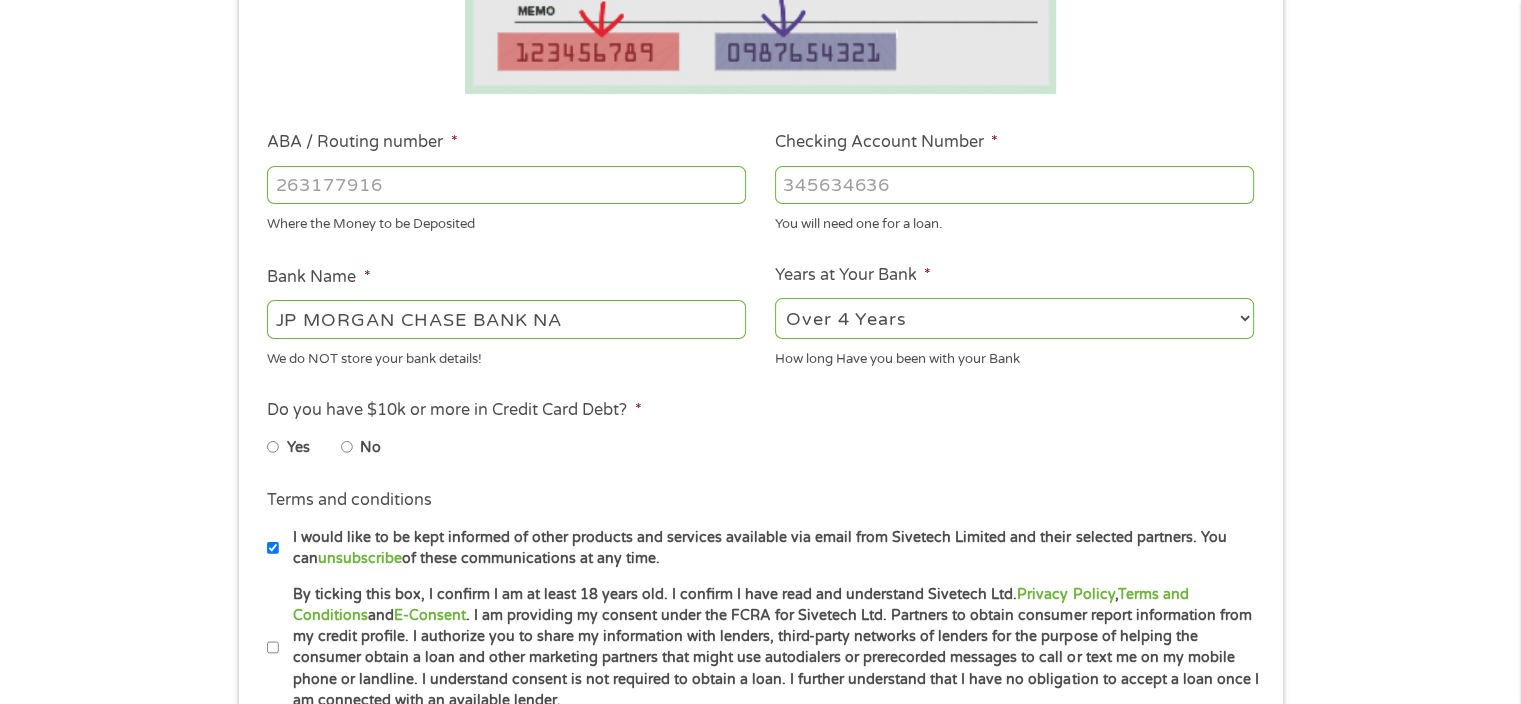 scroll, scrollTop: 512, scrollLeft: 0, axis: vertical 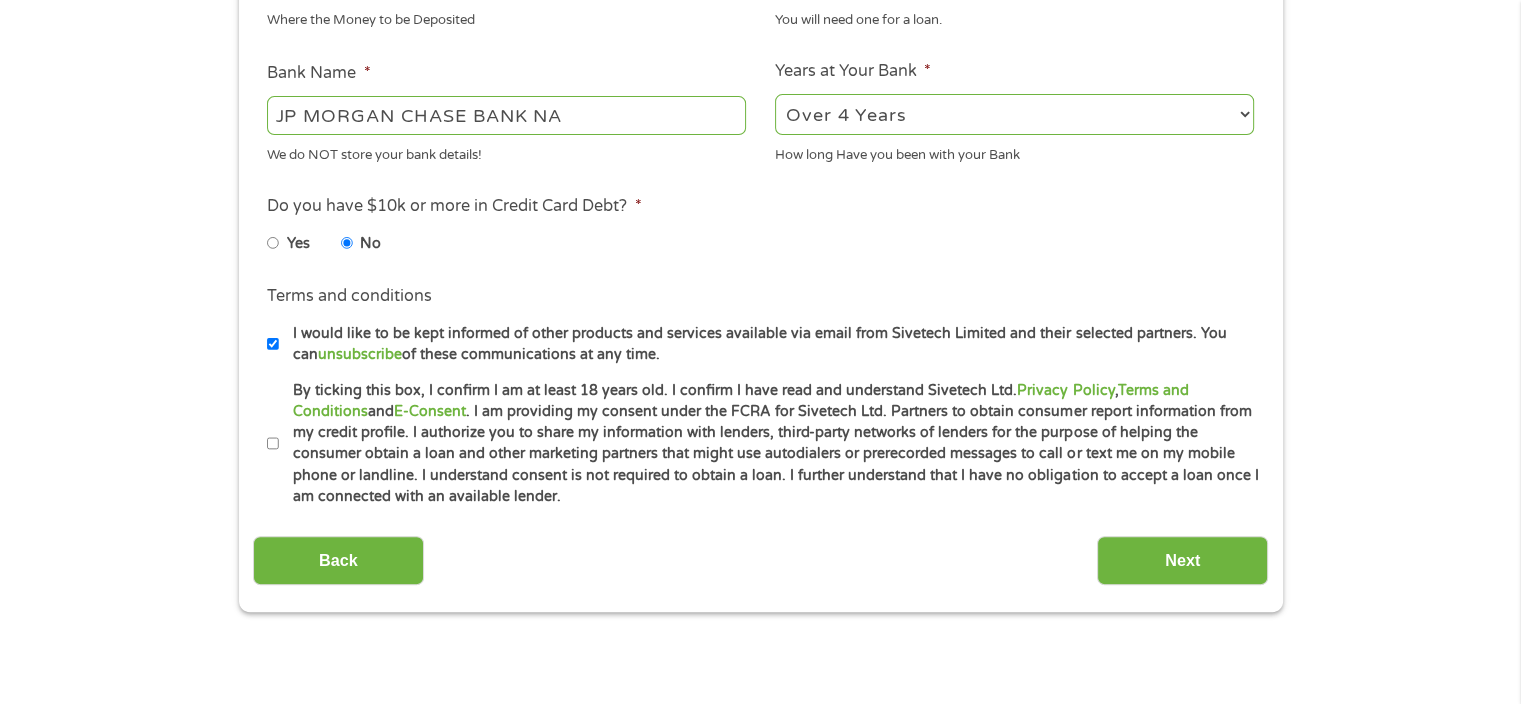 click on "By ticking this box, I confirm I am at least 18 years old. I confirm I have read and understand Sivetech Ltd.  Privacy Policy ,  Terms and Conditions  and  E-Consent . I am providing my consent under the FCRA for Sivetech Ltd. Partners to obtain consumer report information from my credit profile. I authorize you to share my information with lenders, third-party networks of lenders for the purpose of helping the consumer obtain a loan and other marketing partners that might use autodialers or prerecorded messages to call or text me on my mobile phone or landline. I understand consent is not required to obtain a loan. I further understand that I have no obligation to accept a loan once I am connected with an available lender." at bounding box center [273, 444] 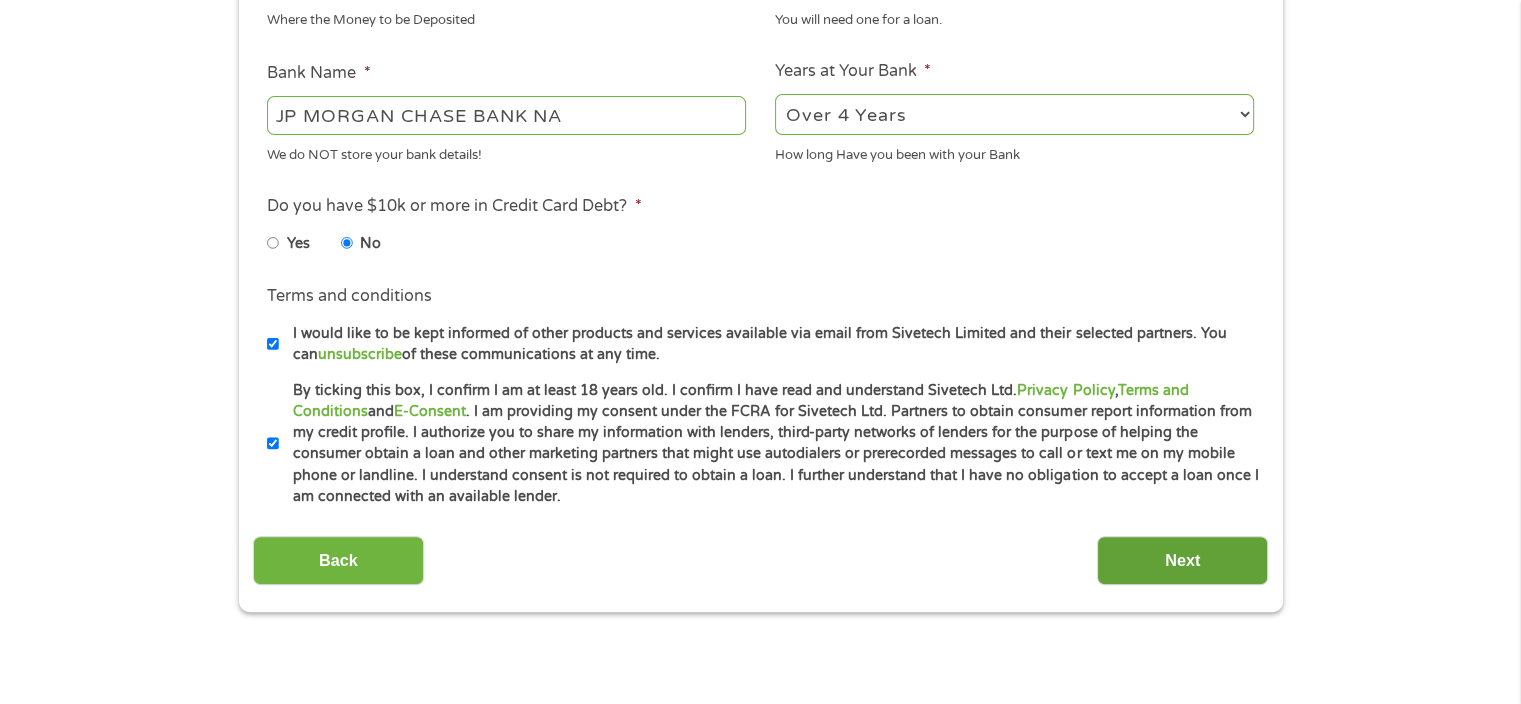 click on "Next" at bounding box center [1182, 560] 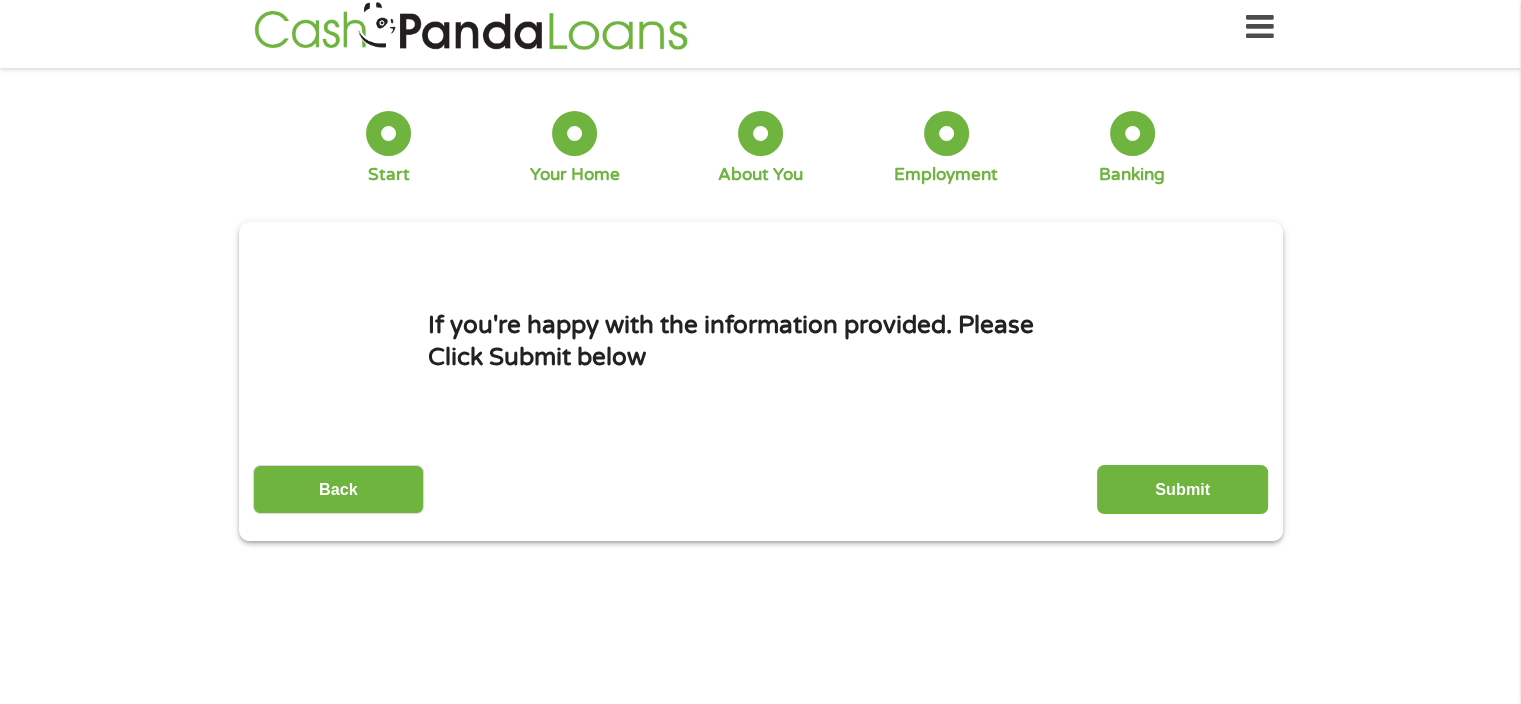 scroll, scrollTop: 0, scrollLeft: 0, axis: both 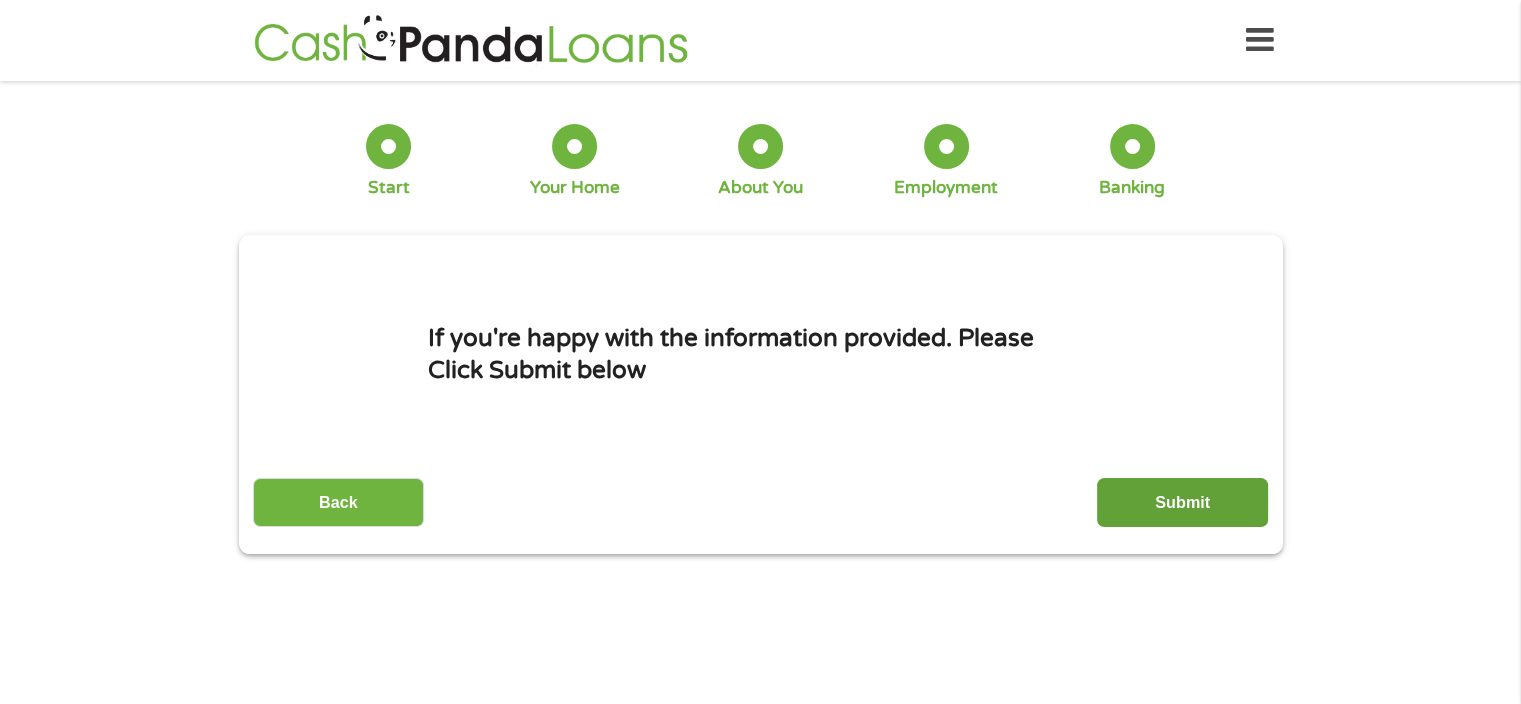 click on "Submit" at bounding box center [1182, 502] 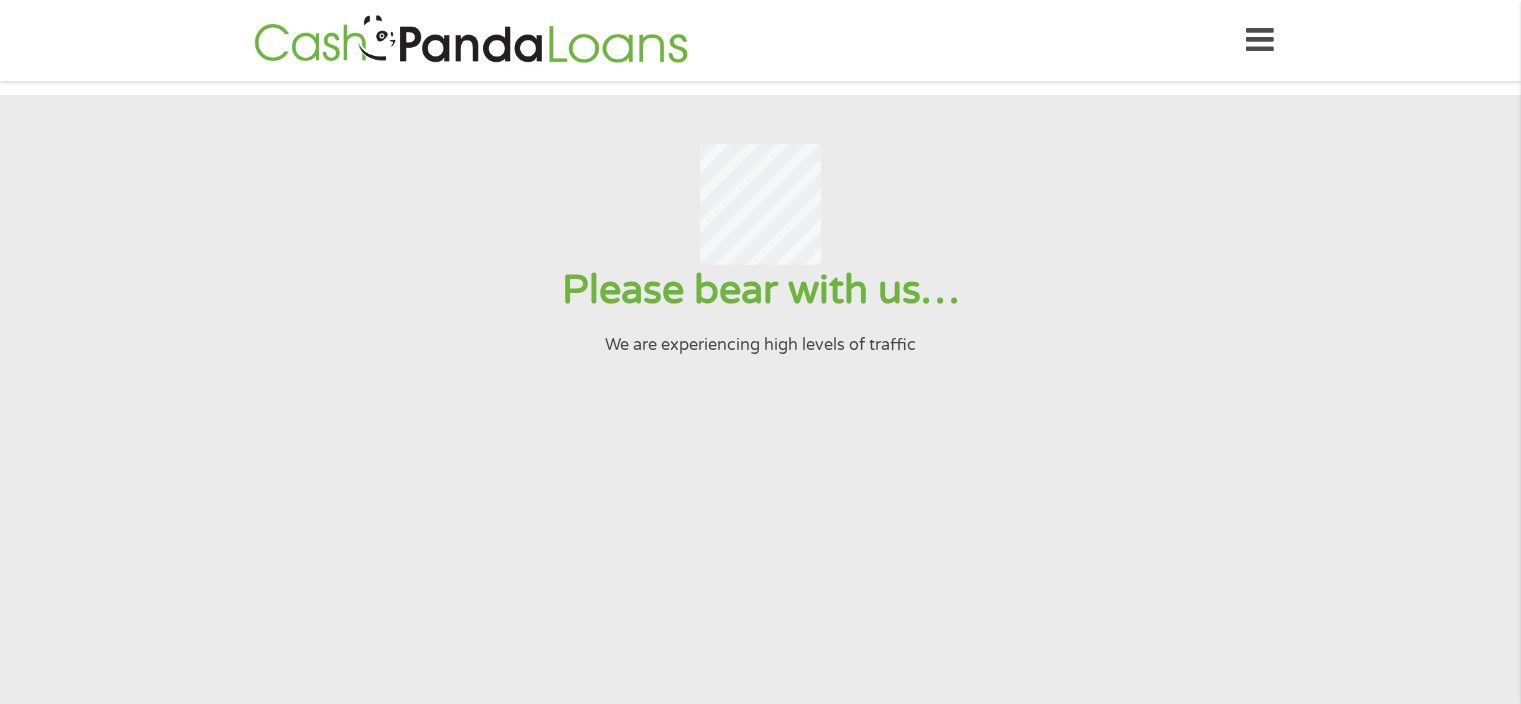 scroll, scrollTop: 0, scrollLeft: 0, axis: both 